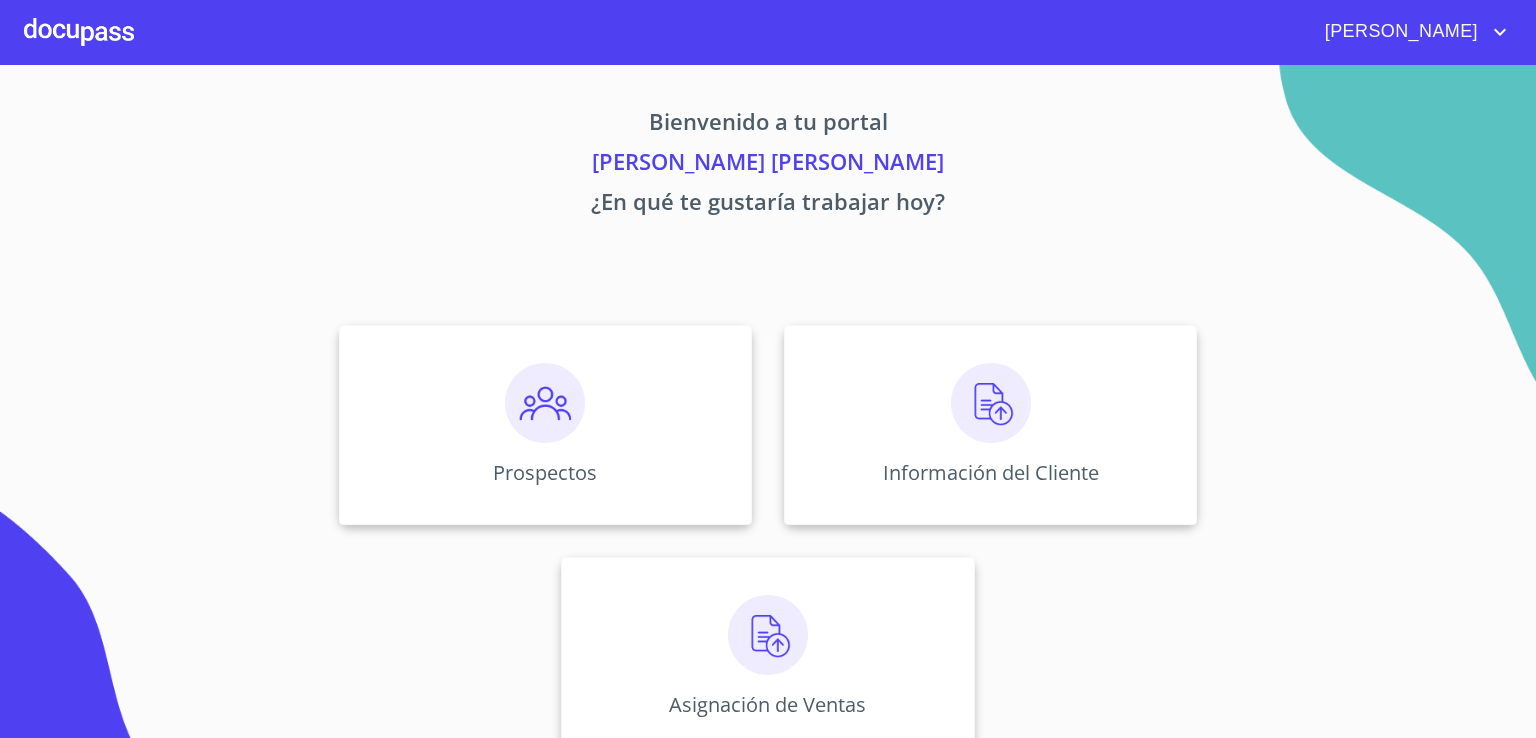 scroll, scrollTop: 0, scrollLeft: 0, axis: both 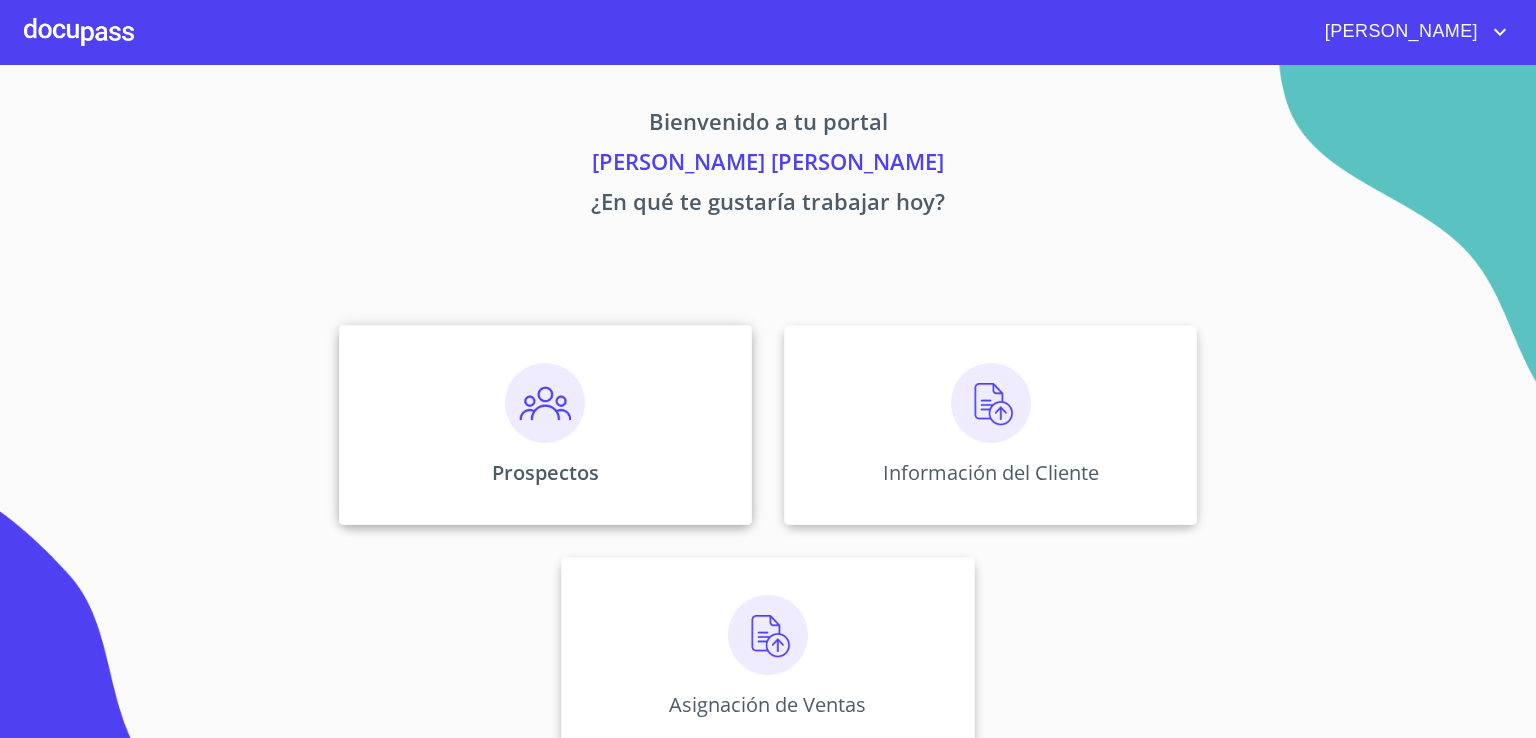 click at bounding box center [545, 403] 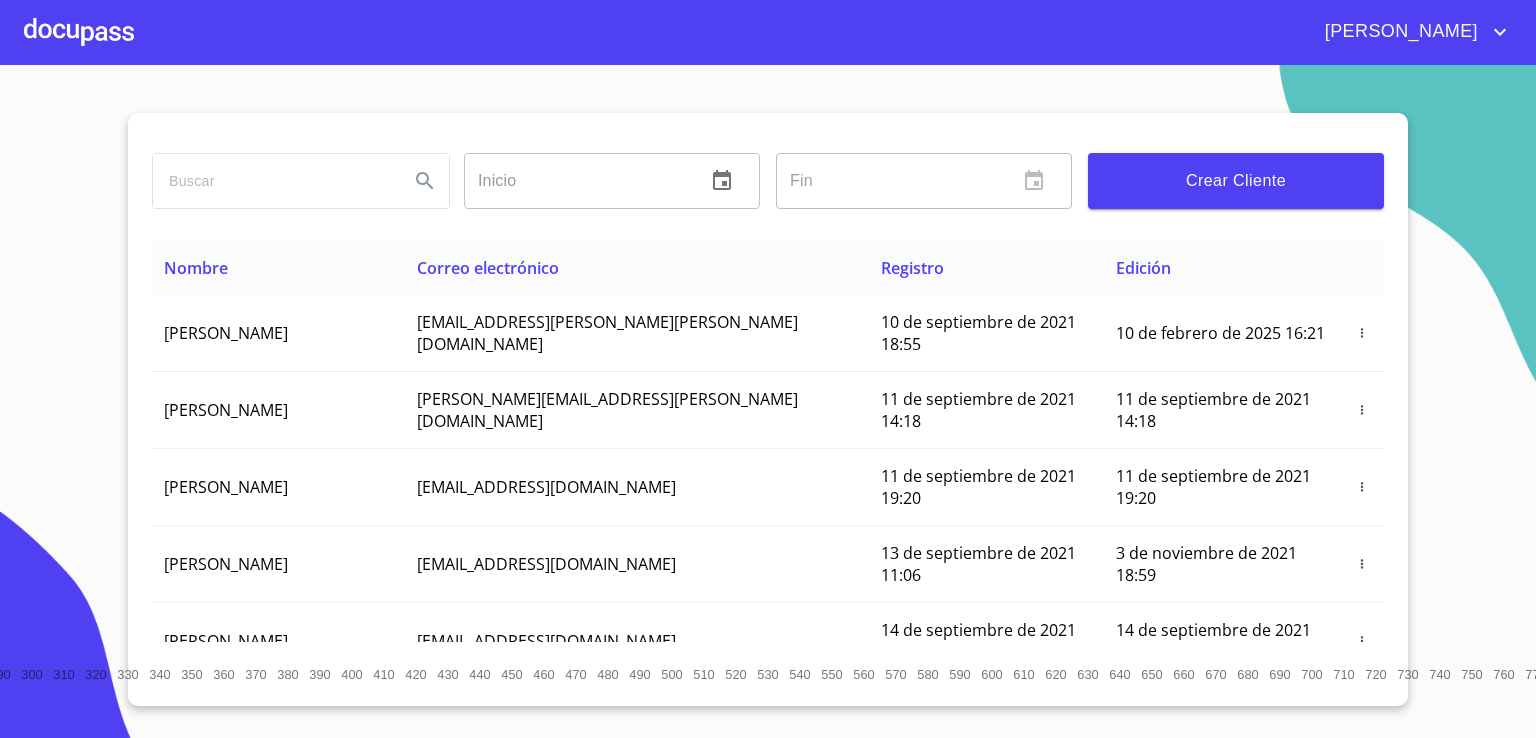 click 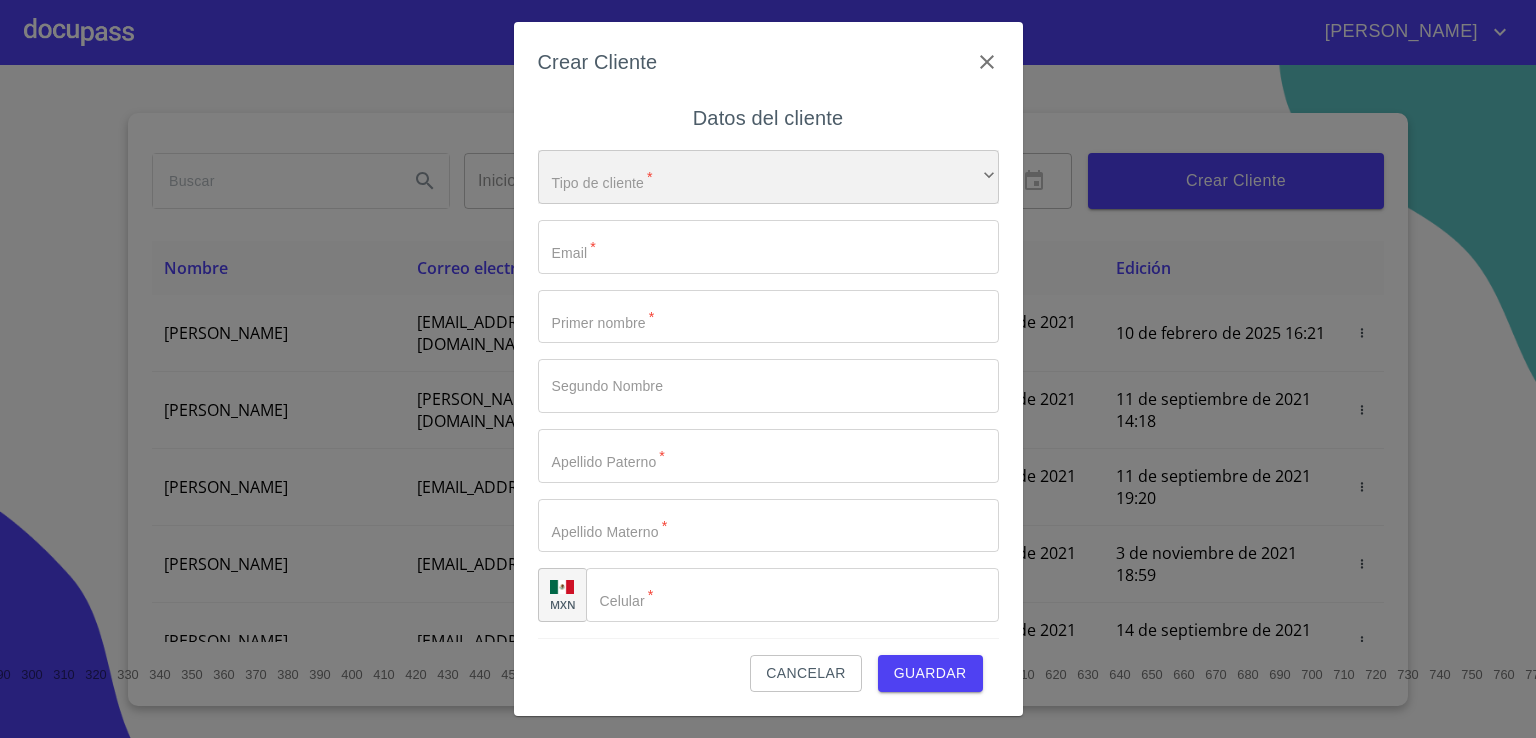 click on "​" at bounding box center [768, 177] 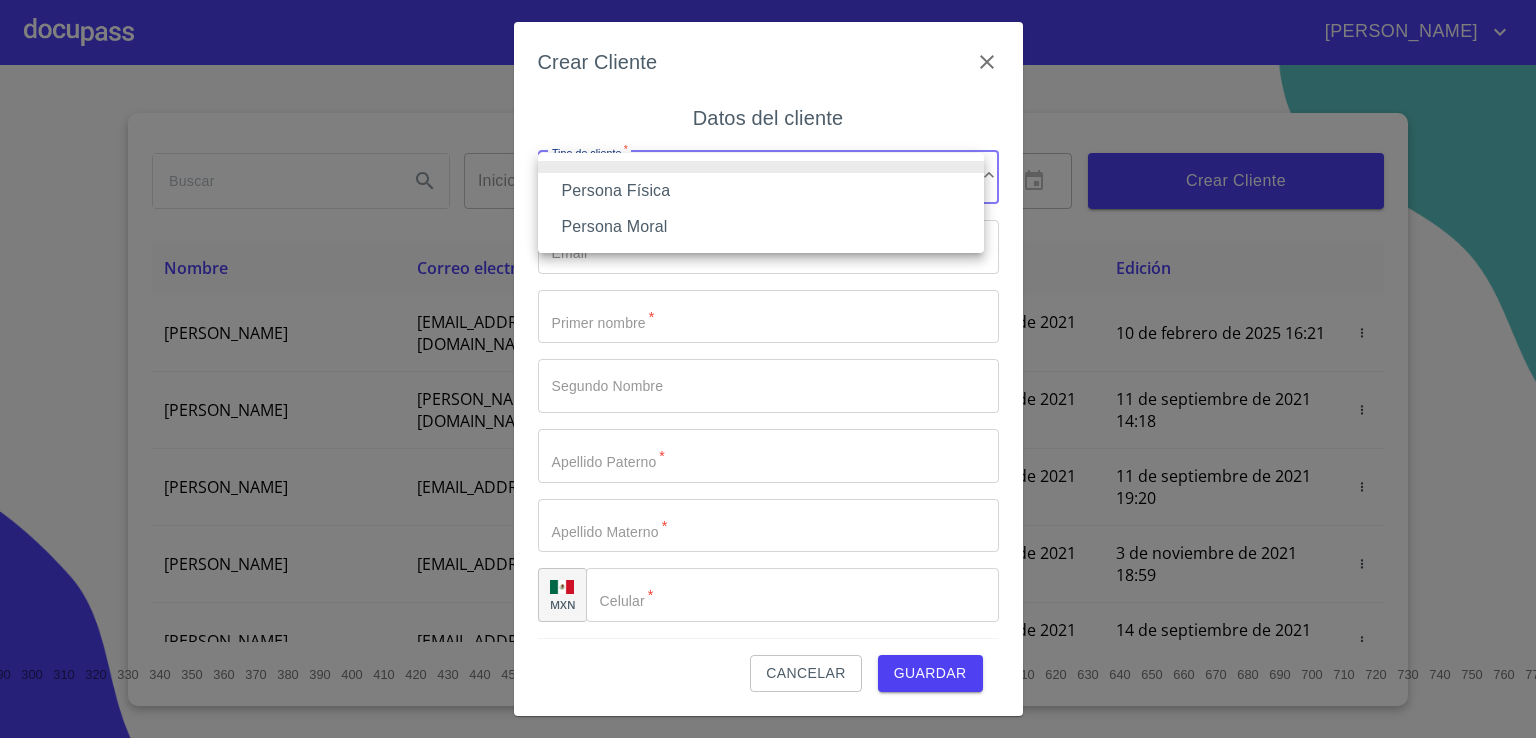 click on "Persona Física" at bounding box center [761, 191] 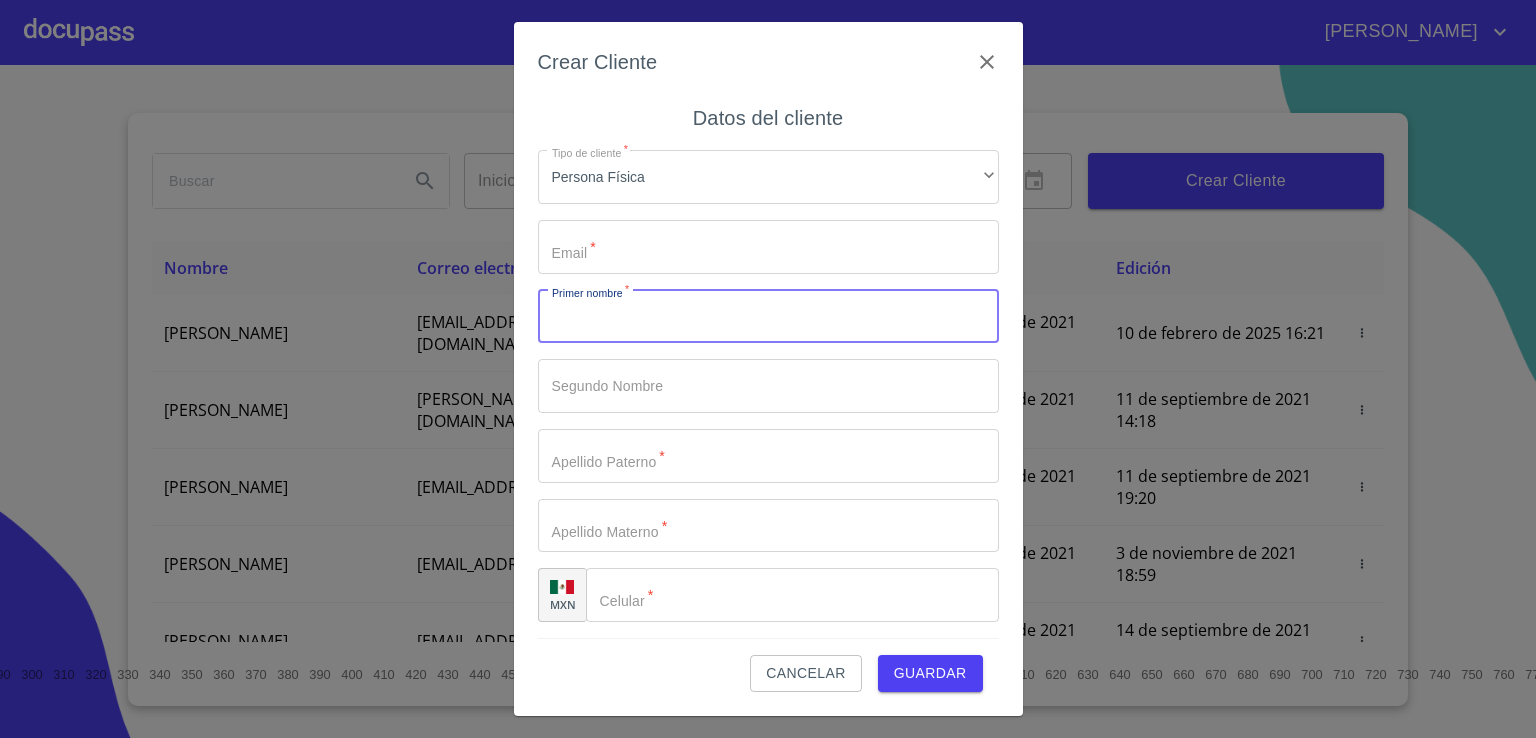 click on "Tipo de cliente   *" at bounding box center (768, 317) 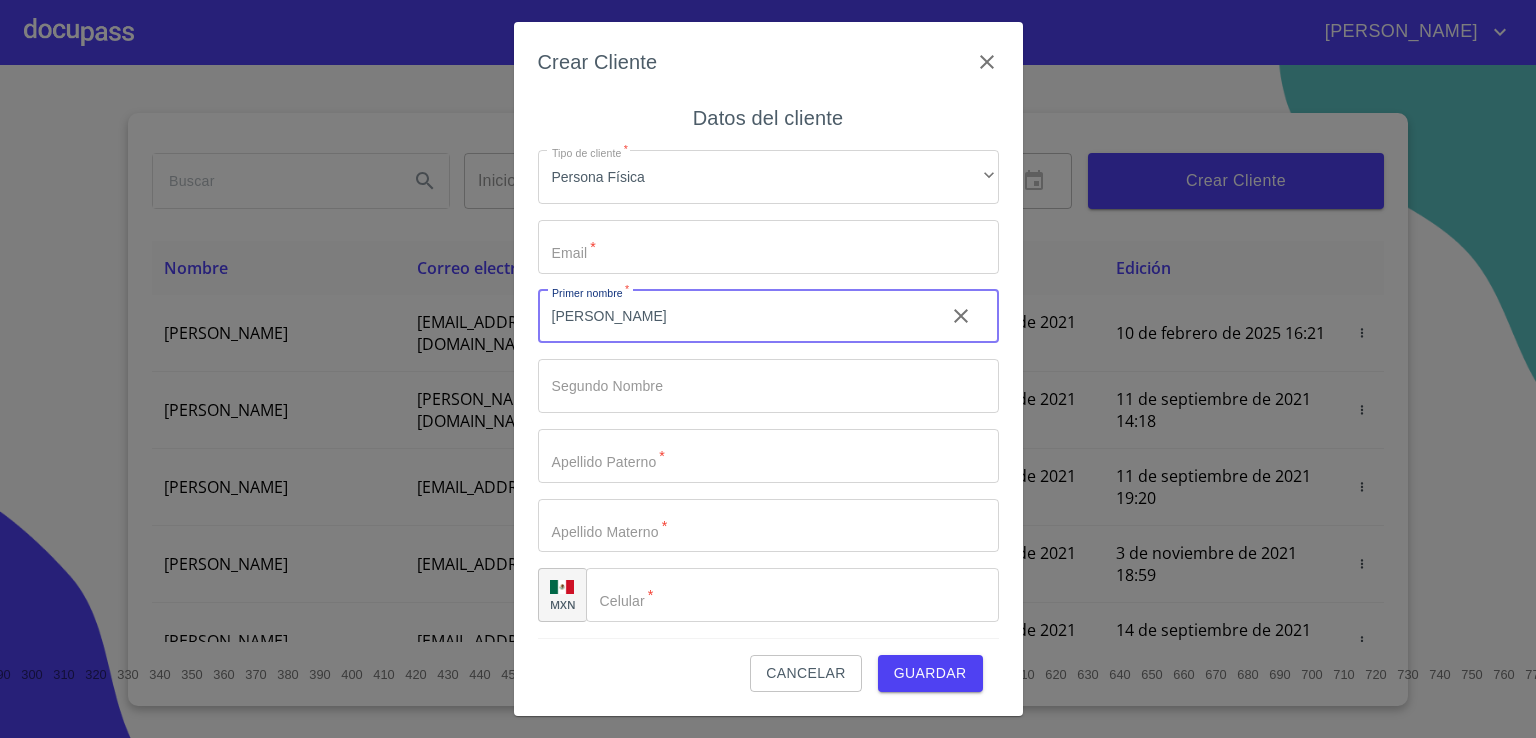 type on "[PERSON_NAME]" 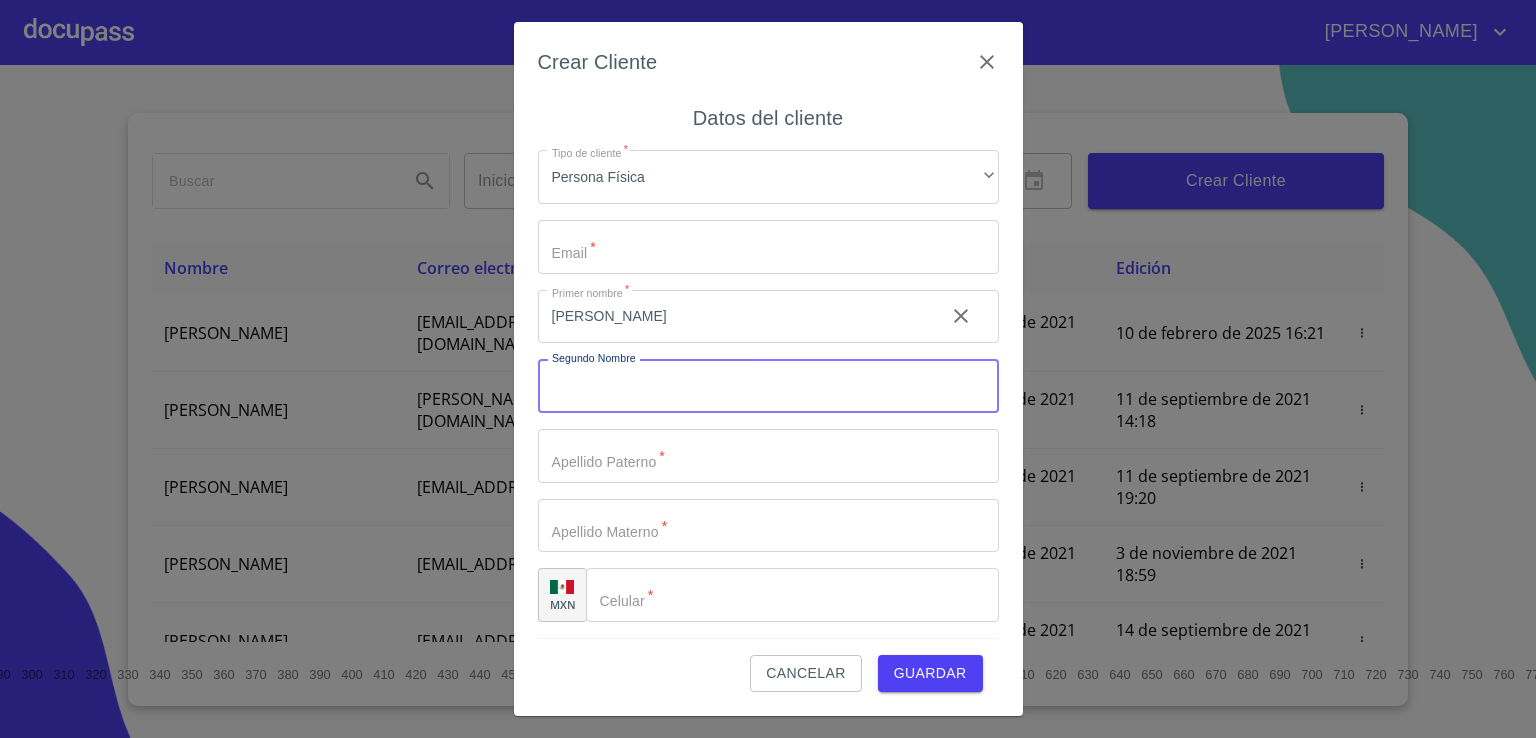 click on "Tipo de cliente   *" at bounding box center [768, 386] 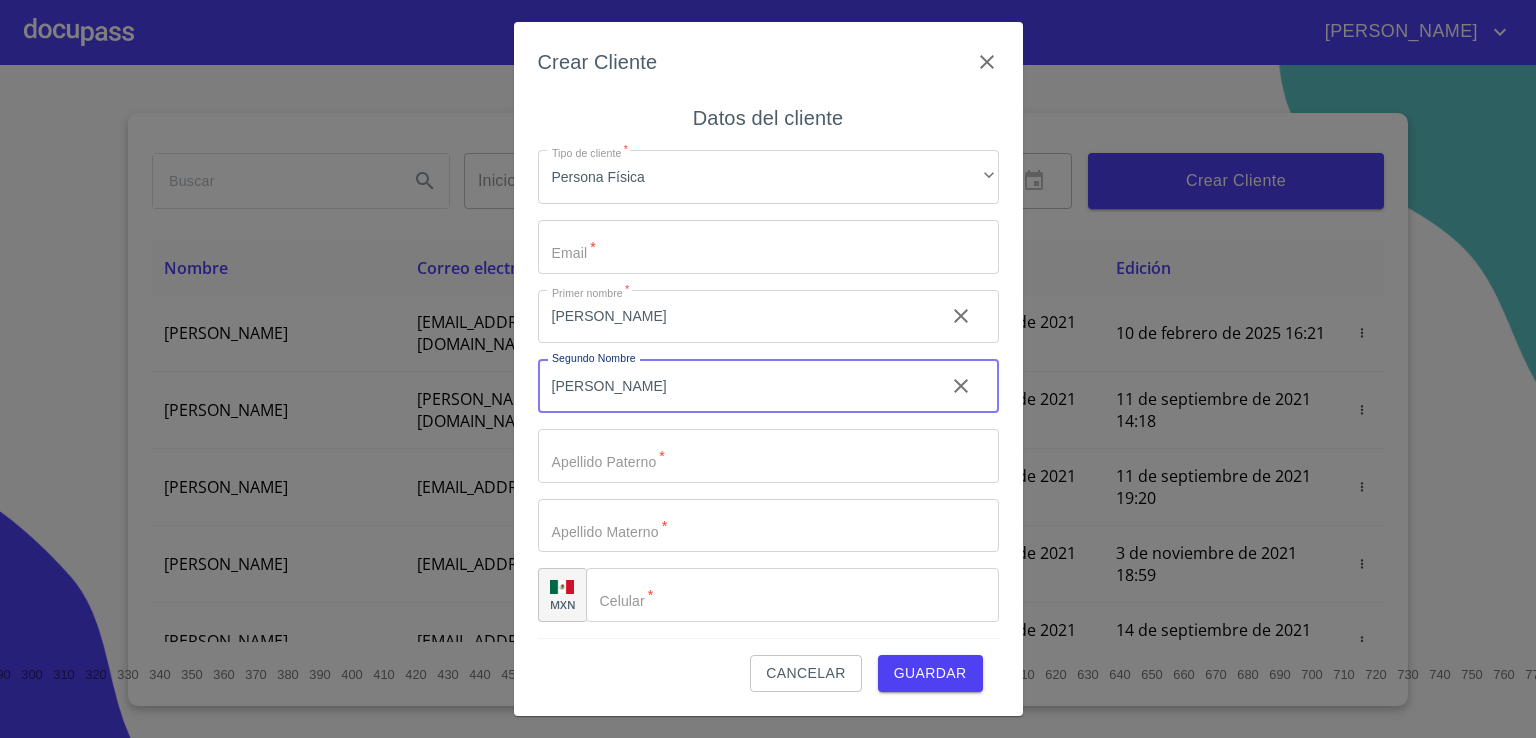 type on "[PERSON_NAME]" 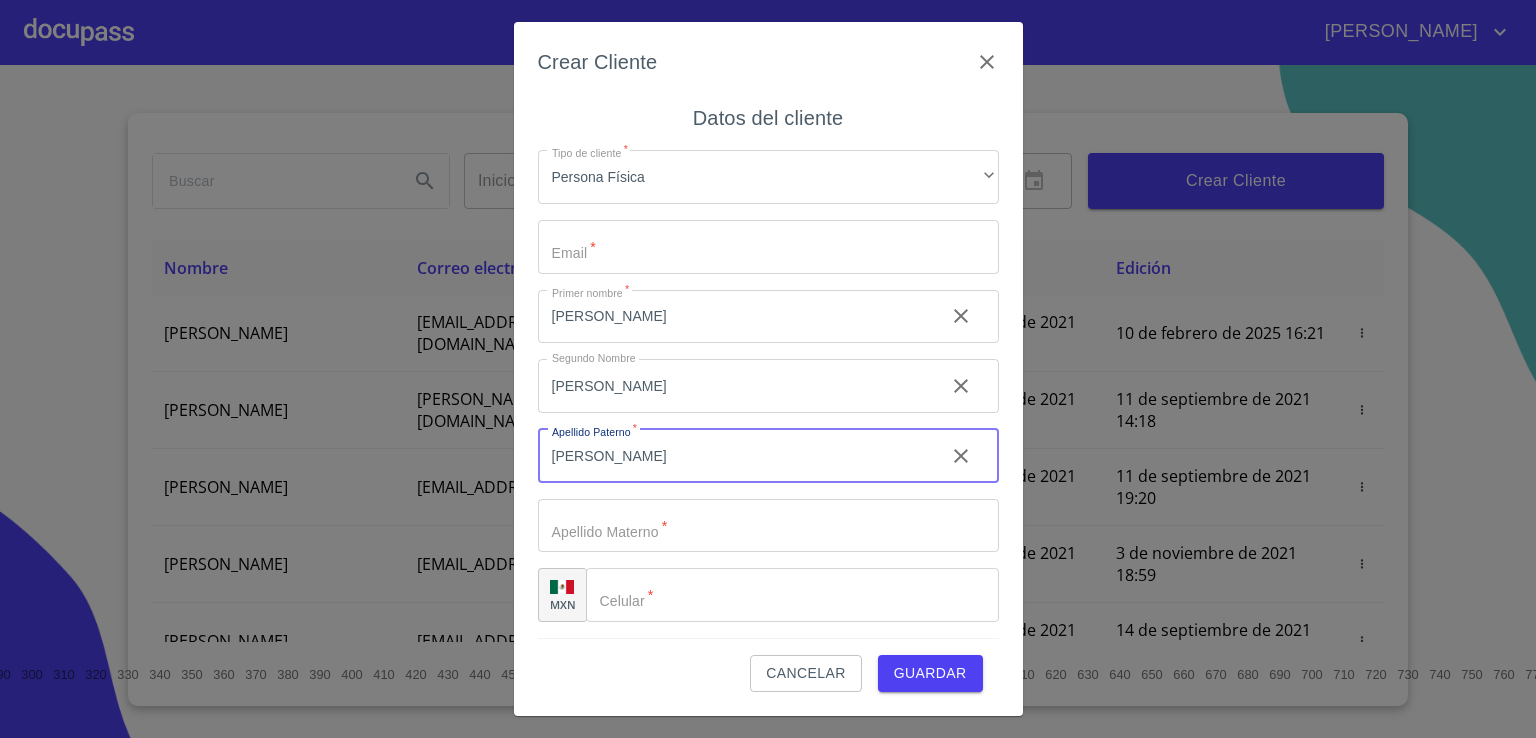 type on "[PERSON_NAME]" 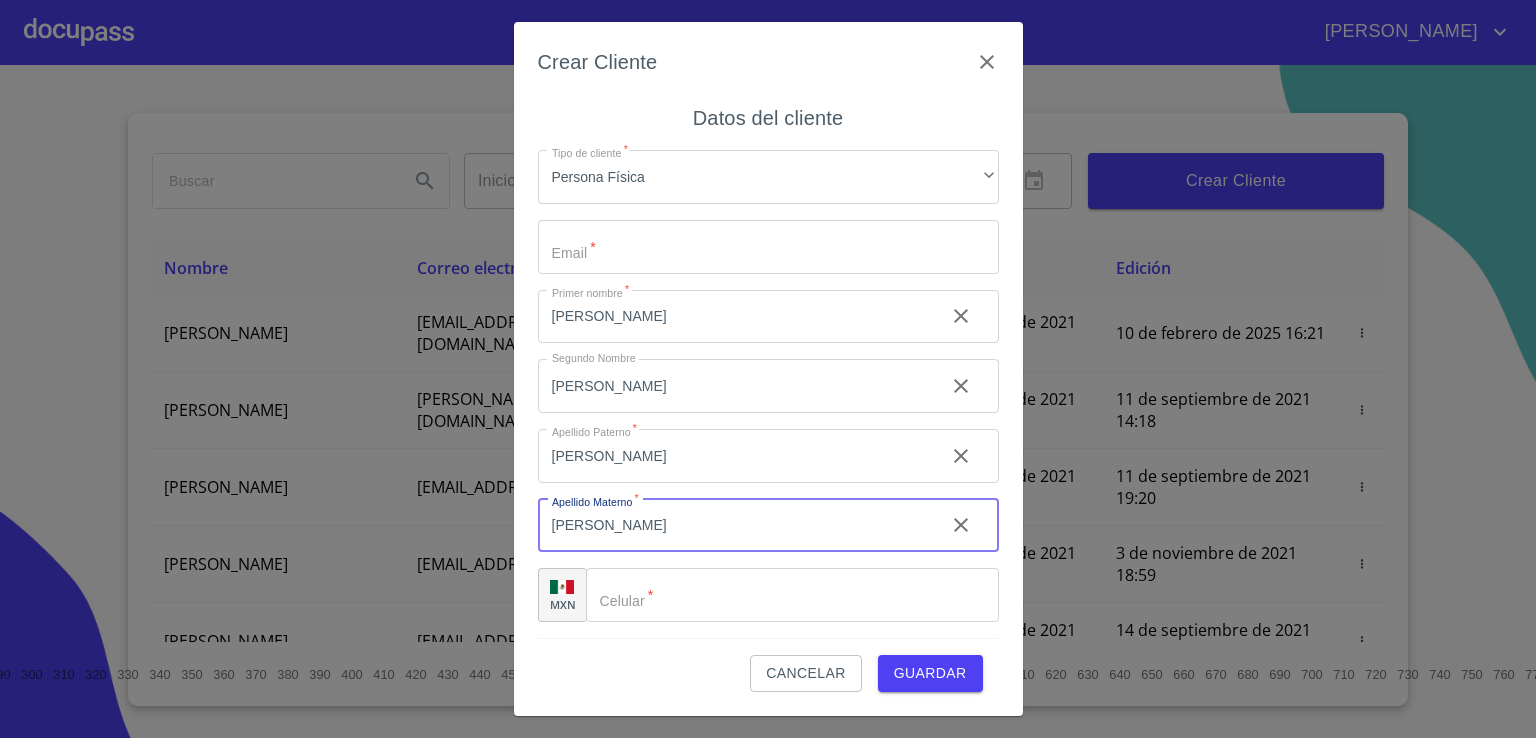 type on "[PERSON_NAME]" 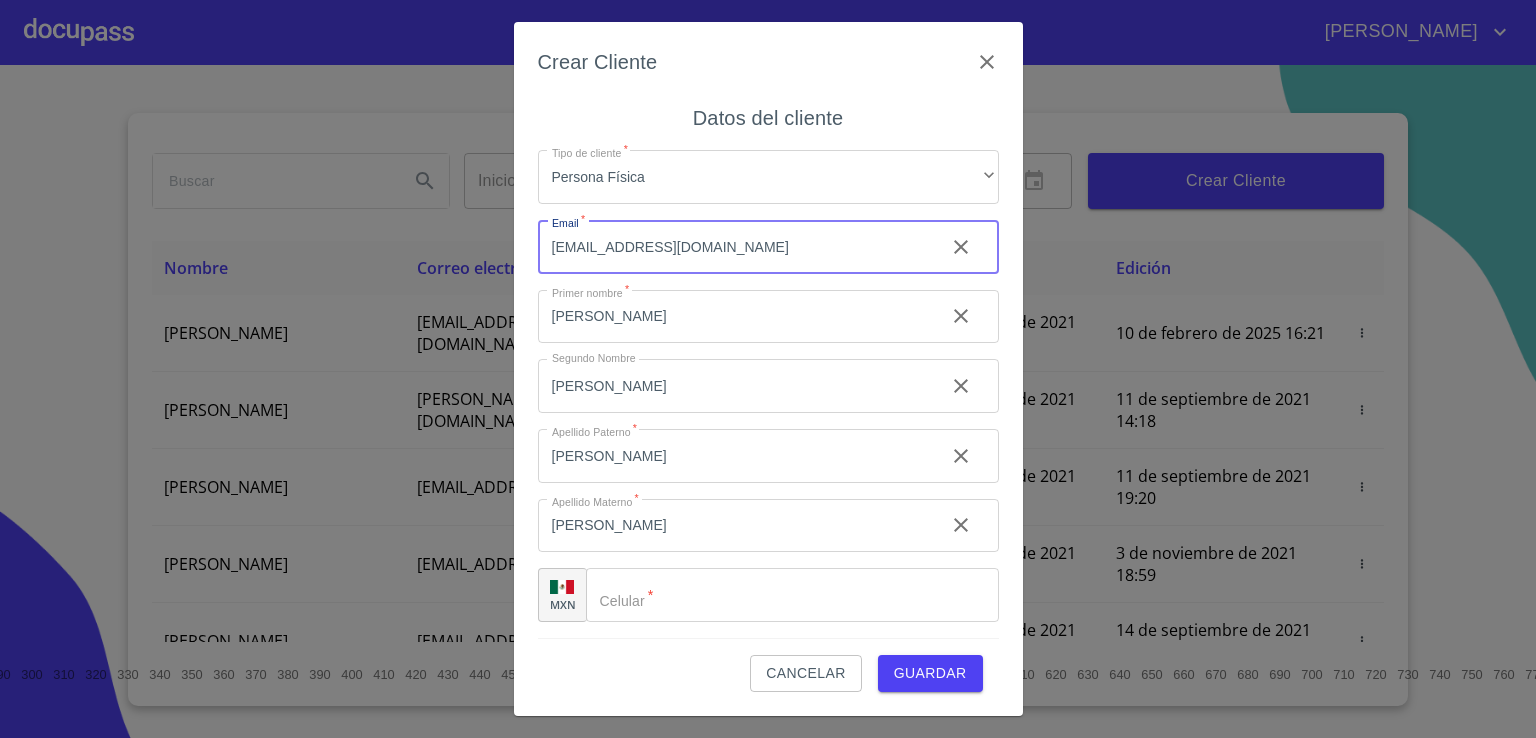 type on "[EMAIL_ADDRESS][DOMAIN_NAME]" 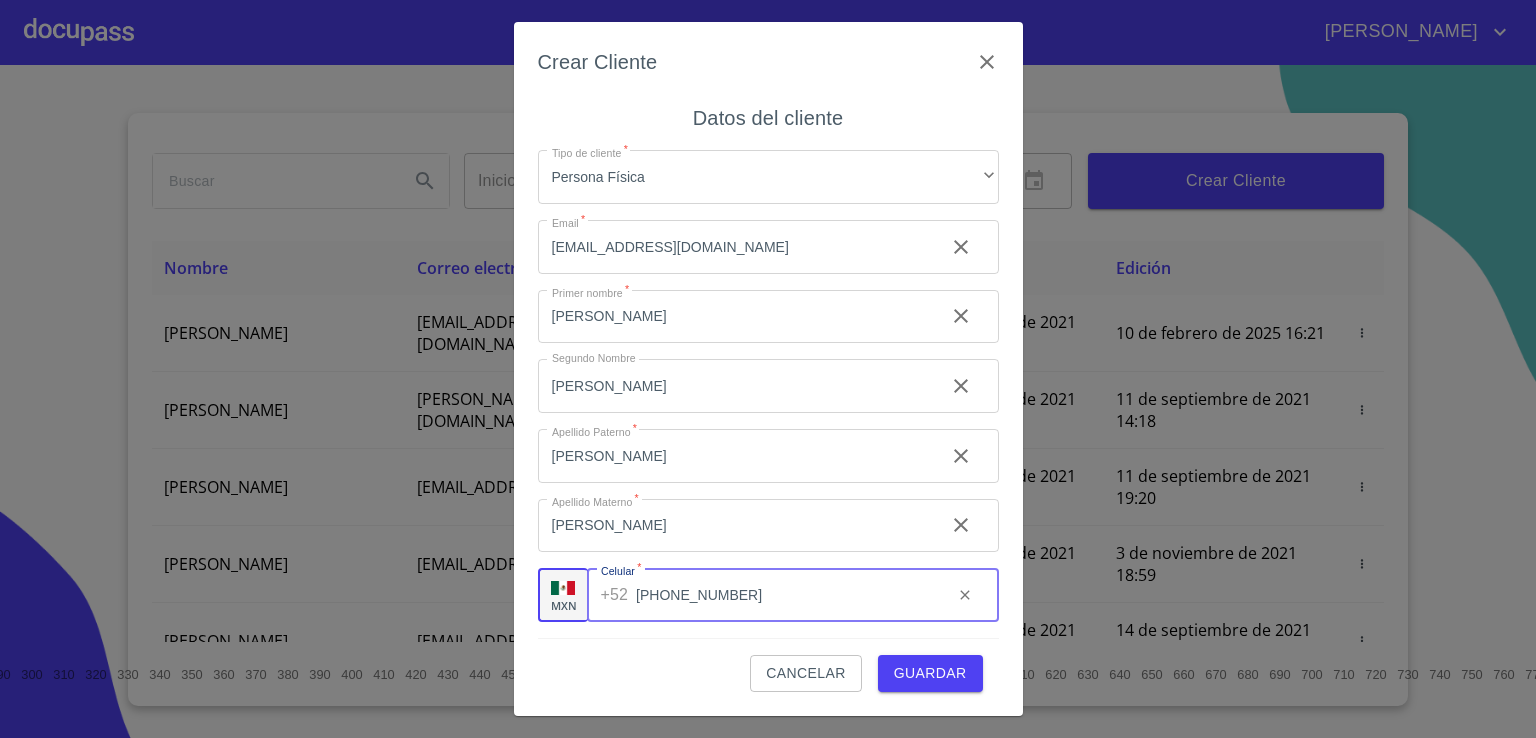 type on "[PHONE_NUMBER]" 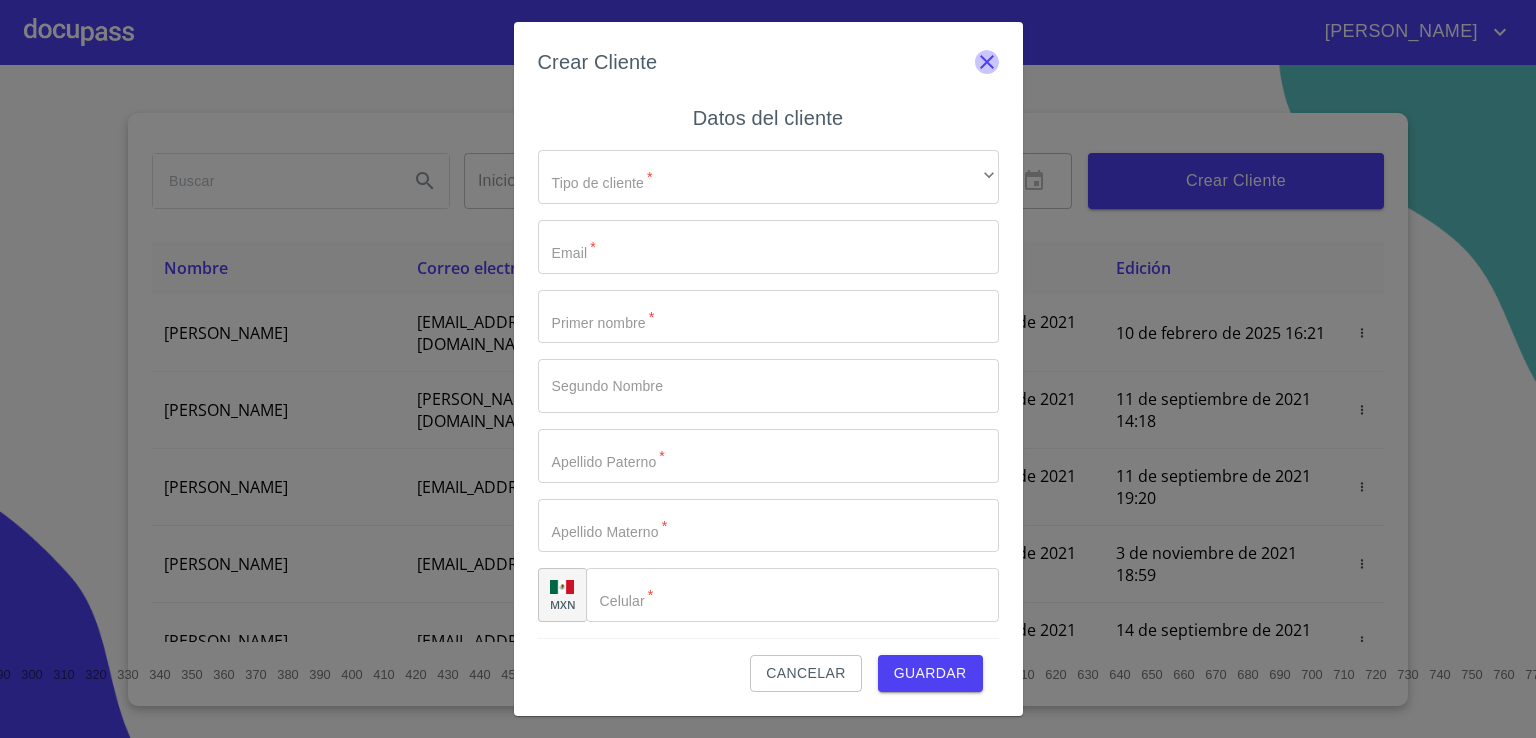 click 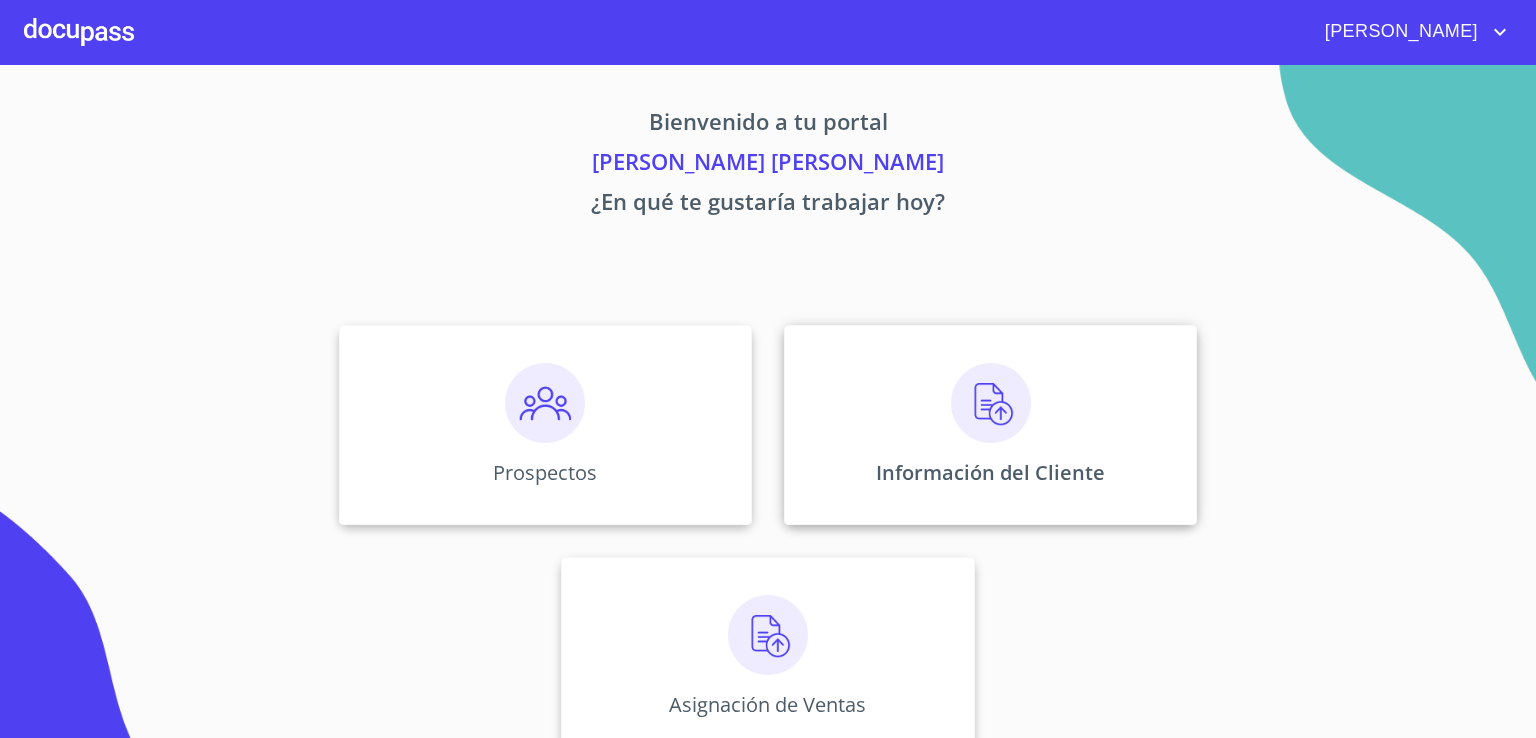 click at bounding box center [991, 403] 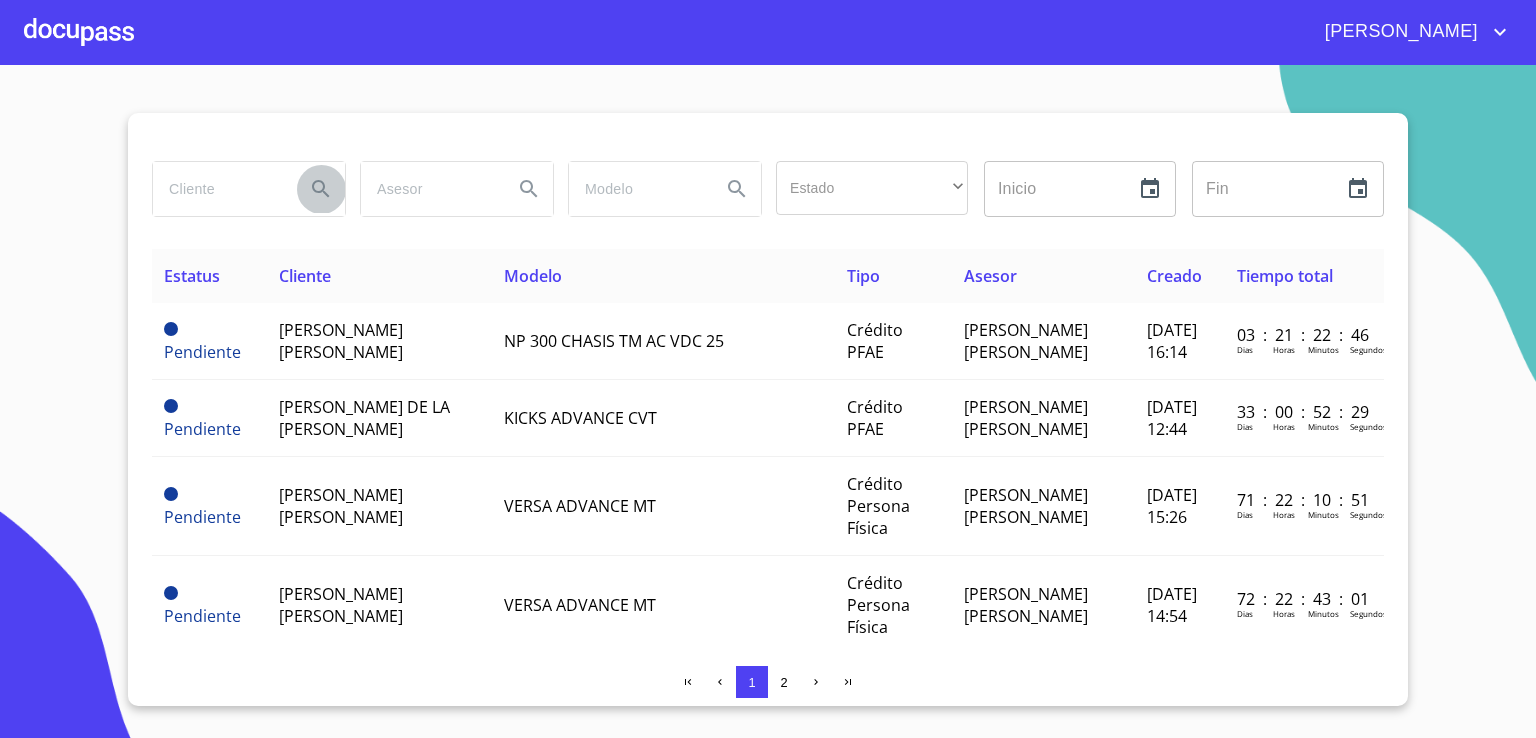 click 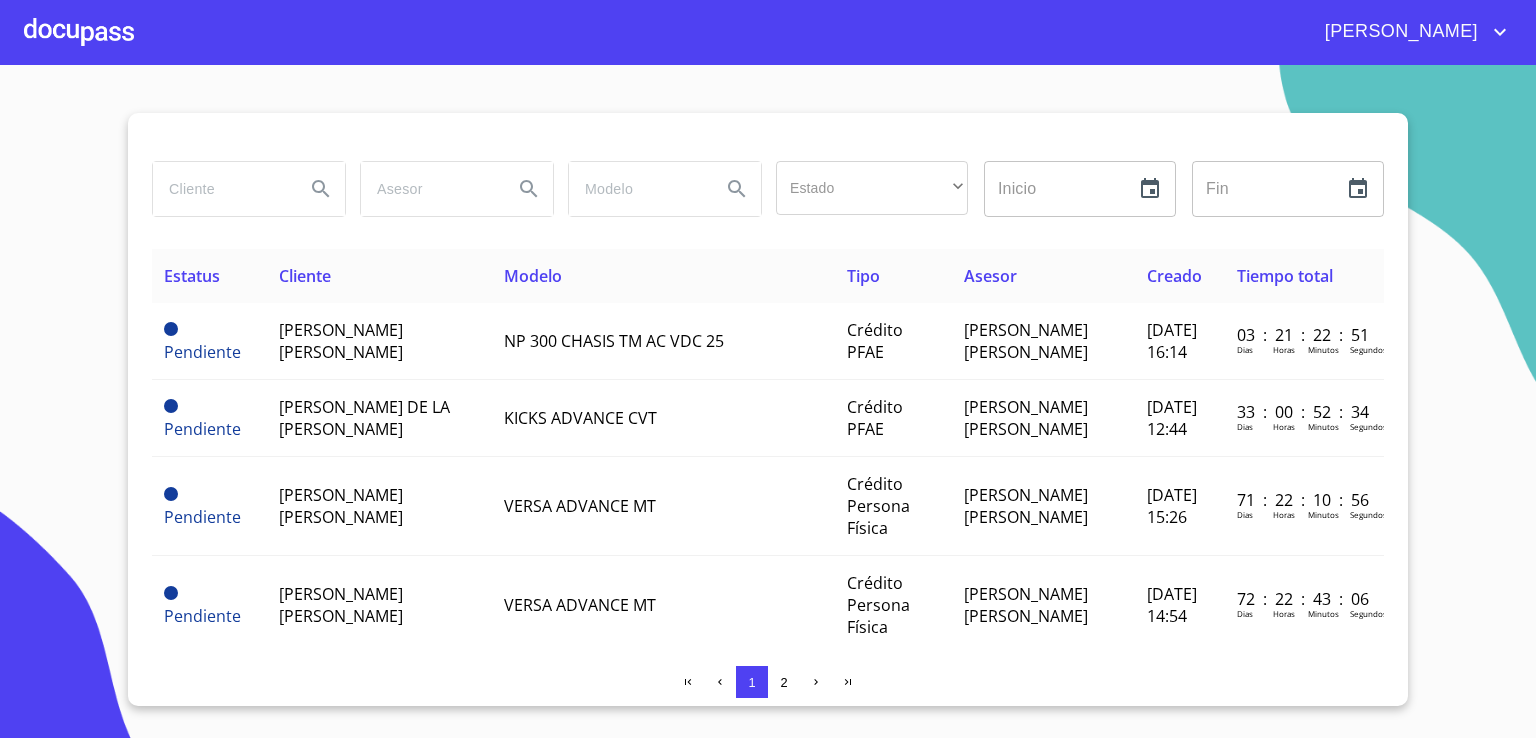 click 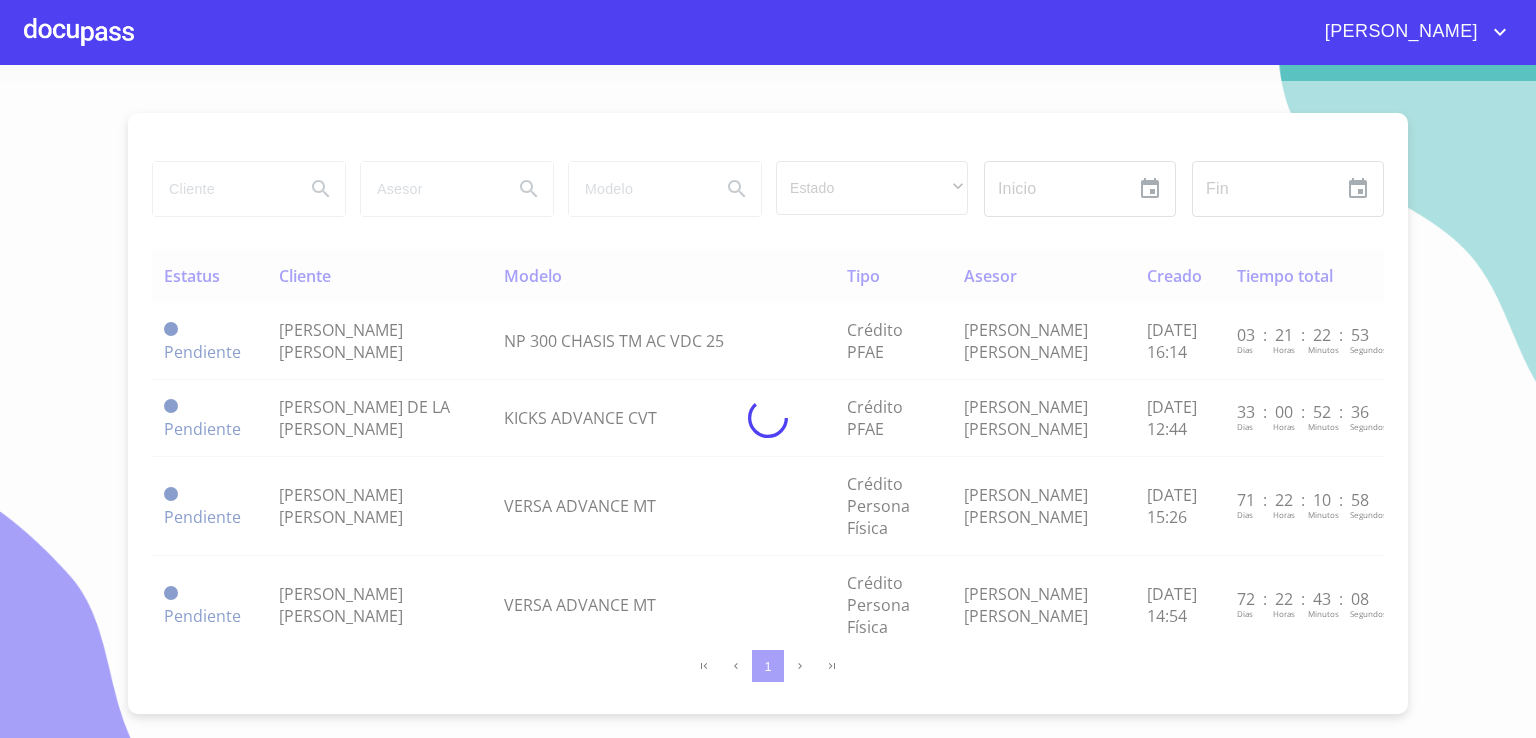 click at bounding box center [768, 417] 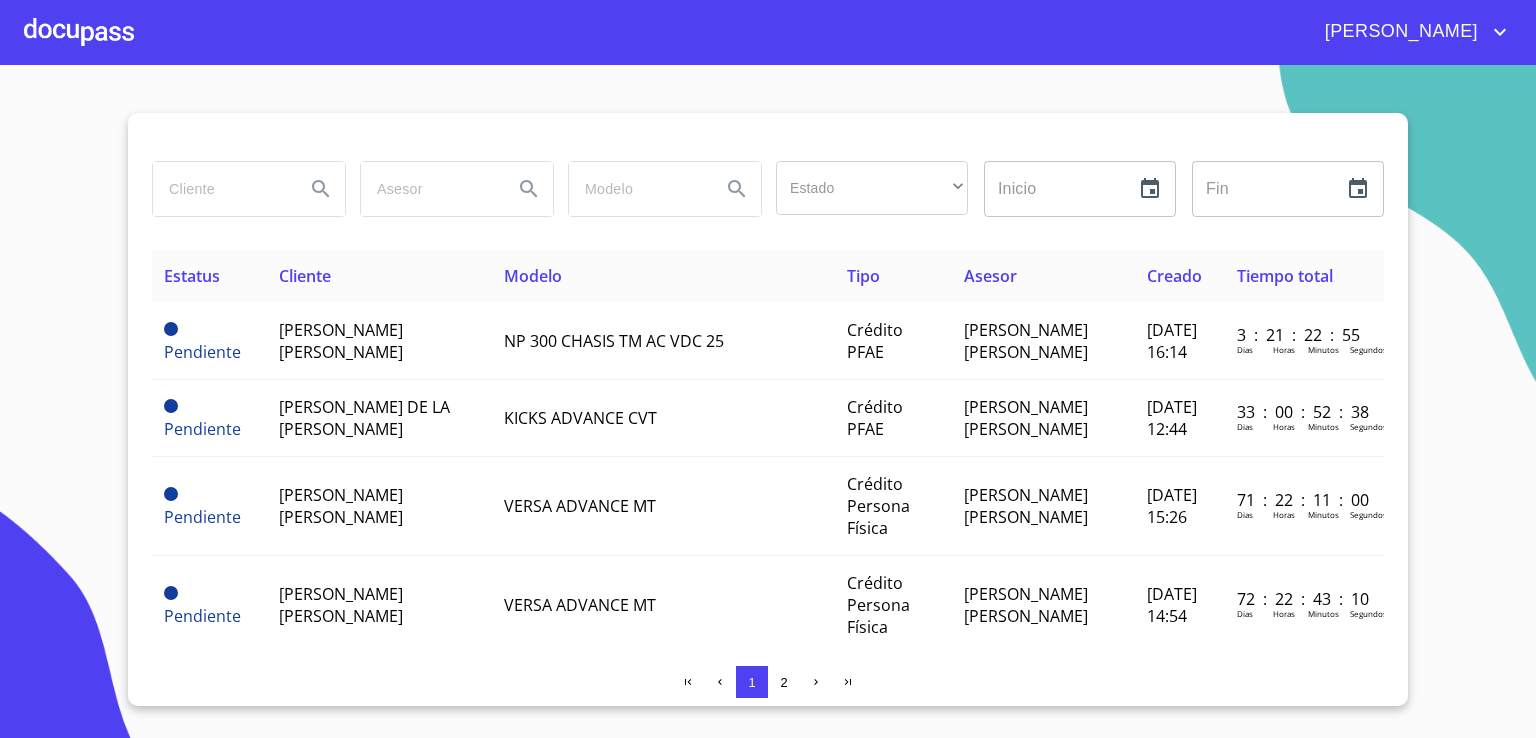 click at bounding box center [221, 189] 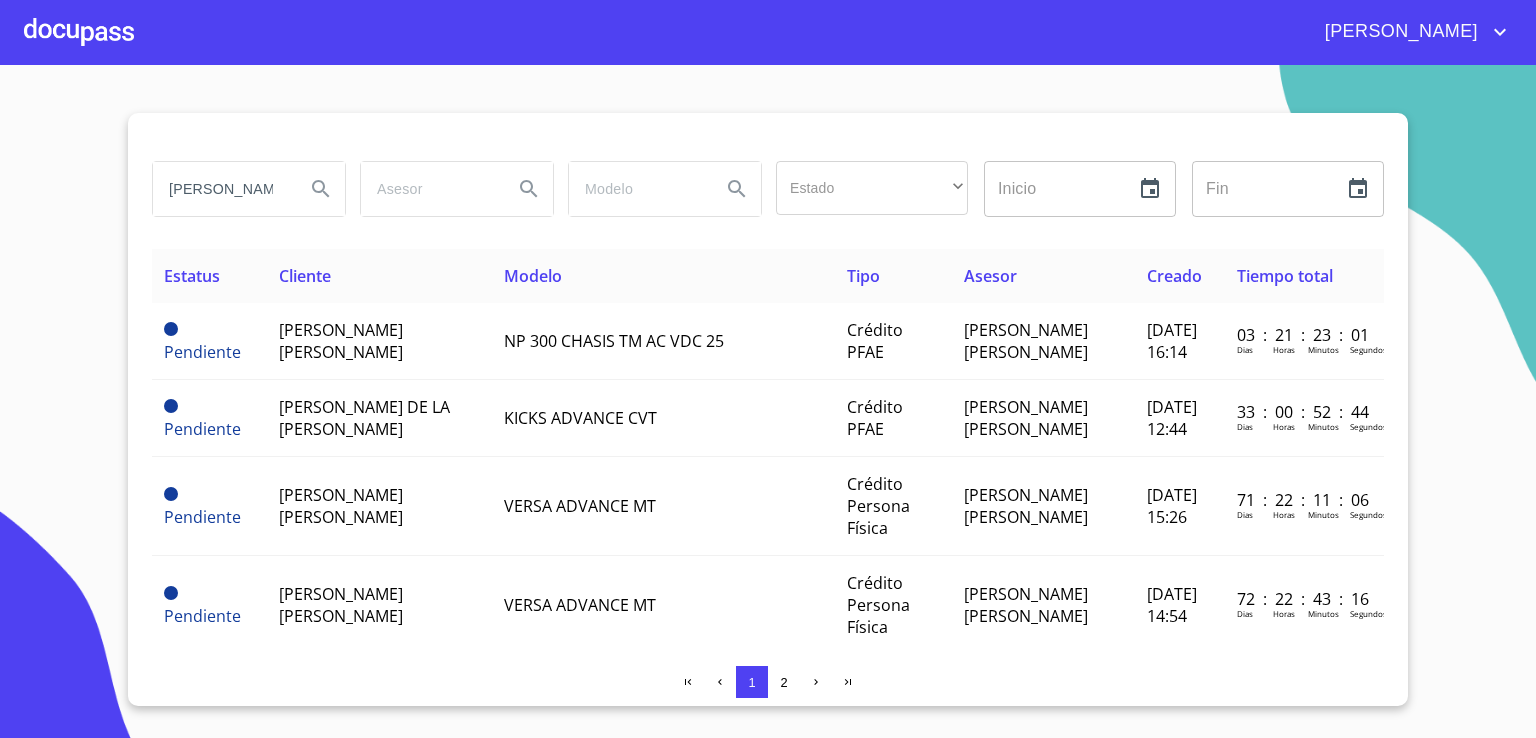 scroll, scrollTop: 0, scrollLeft: 2, axis: horizontal 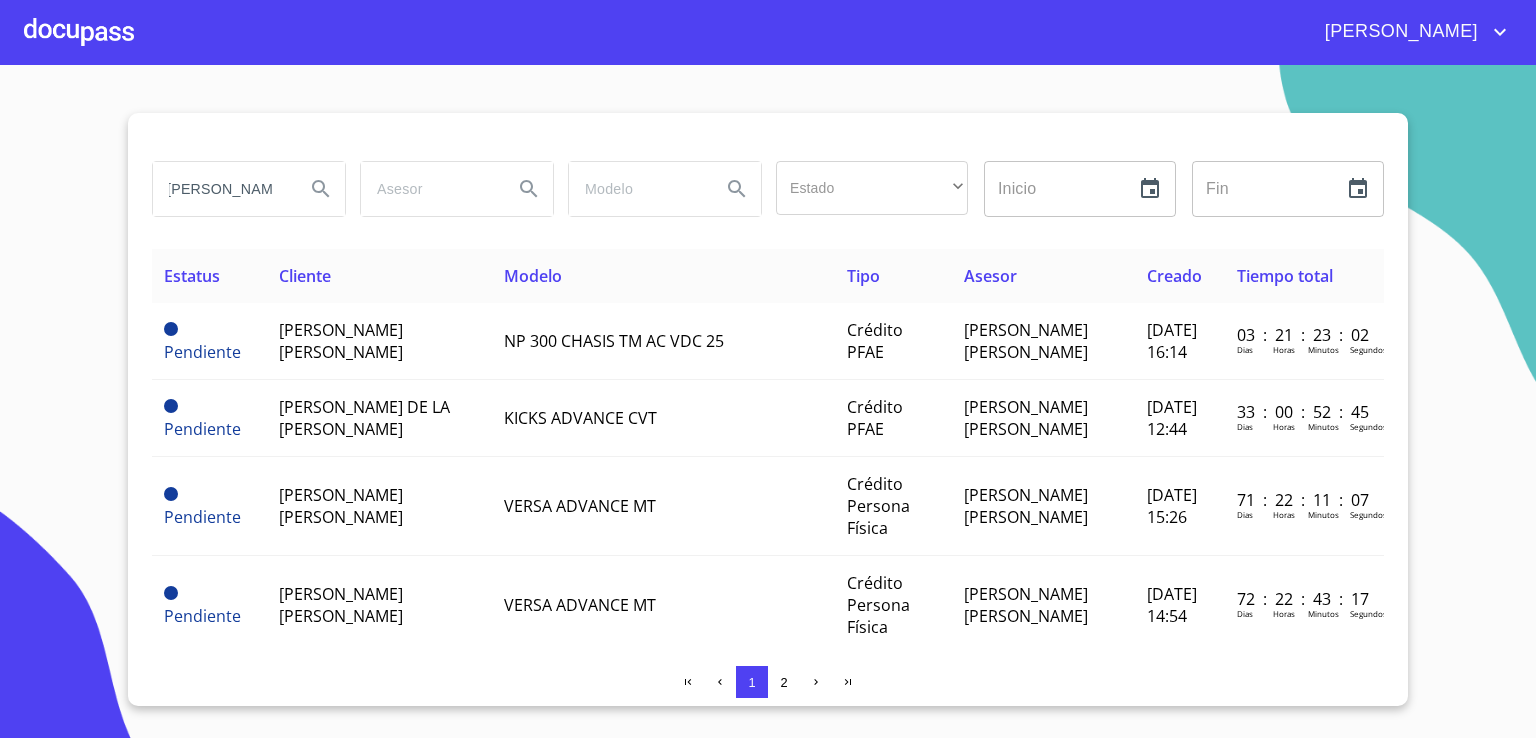 type on "[PERSON_NAME]" 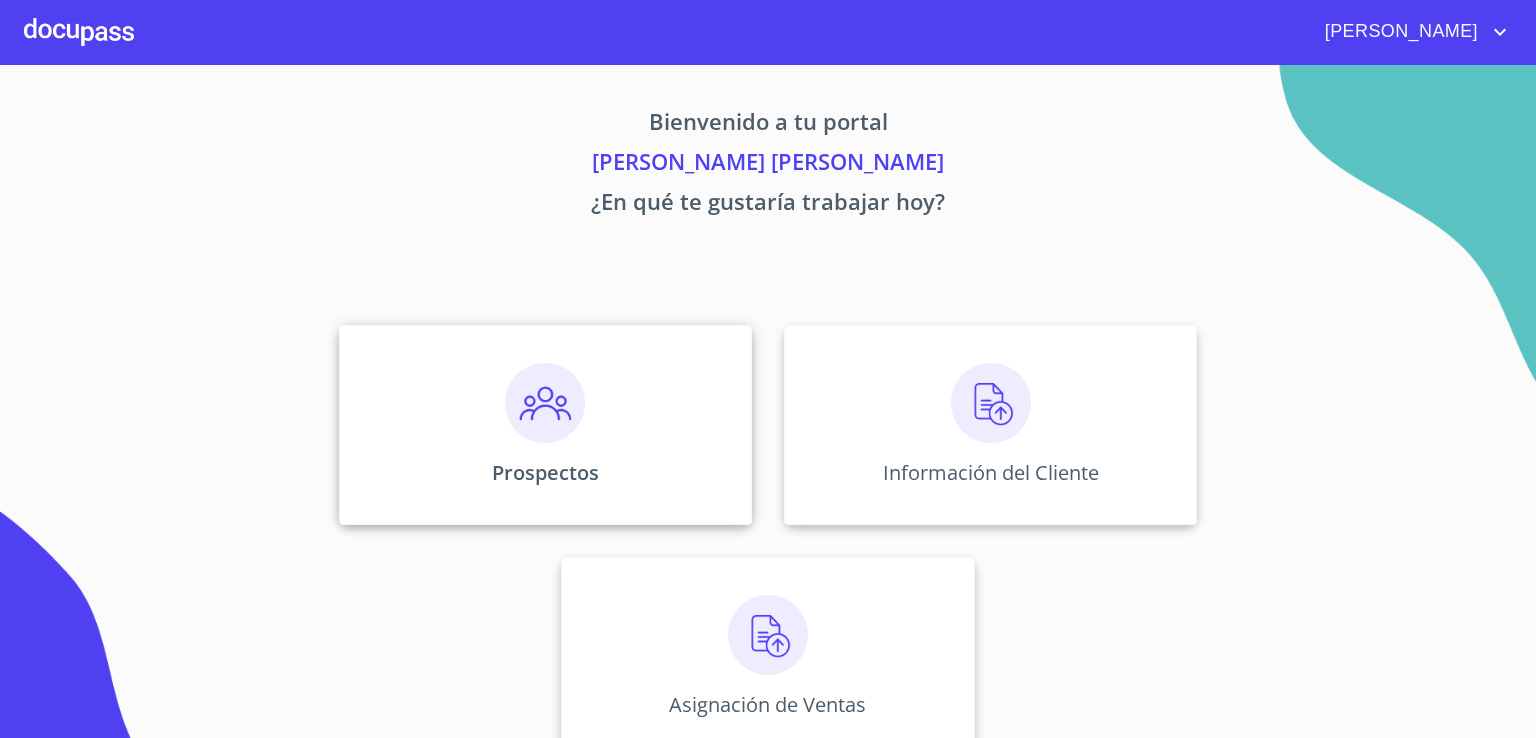 click at bounding box center (545, 403) 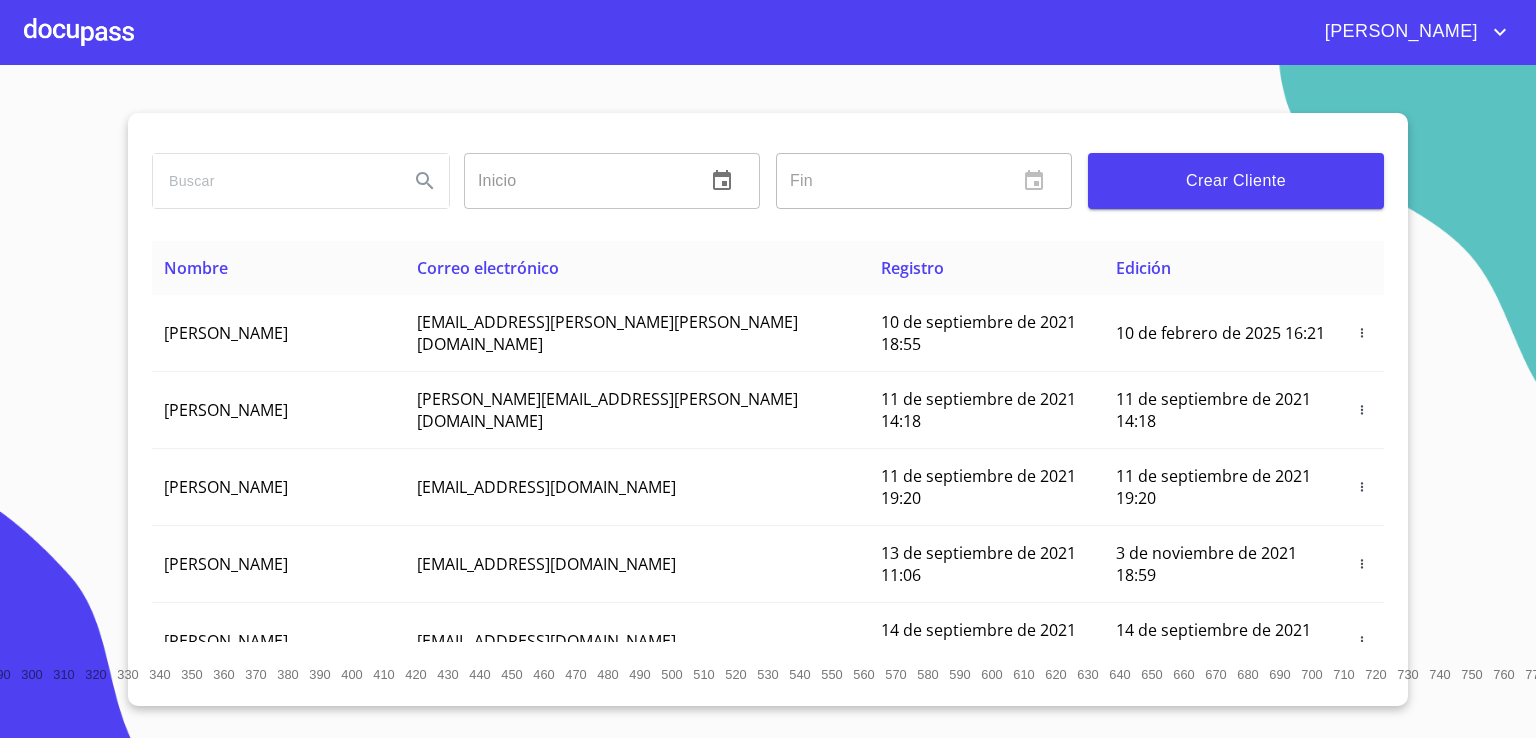 click at bounding box center [273, 181] 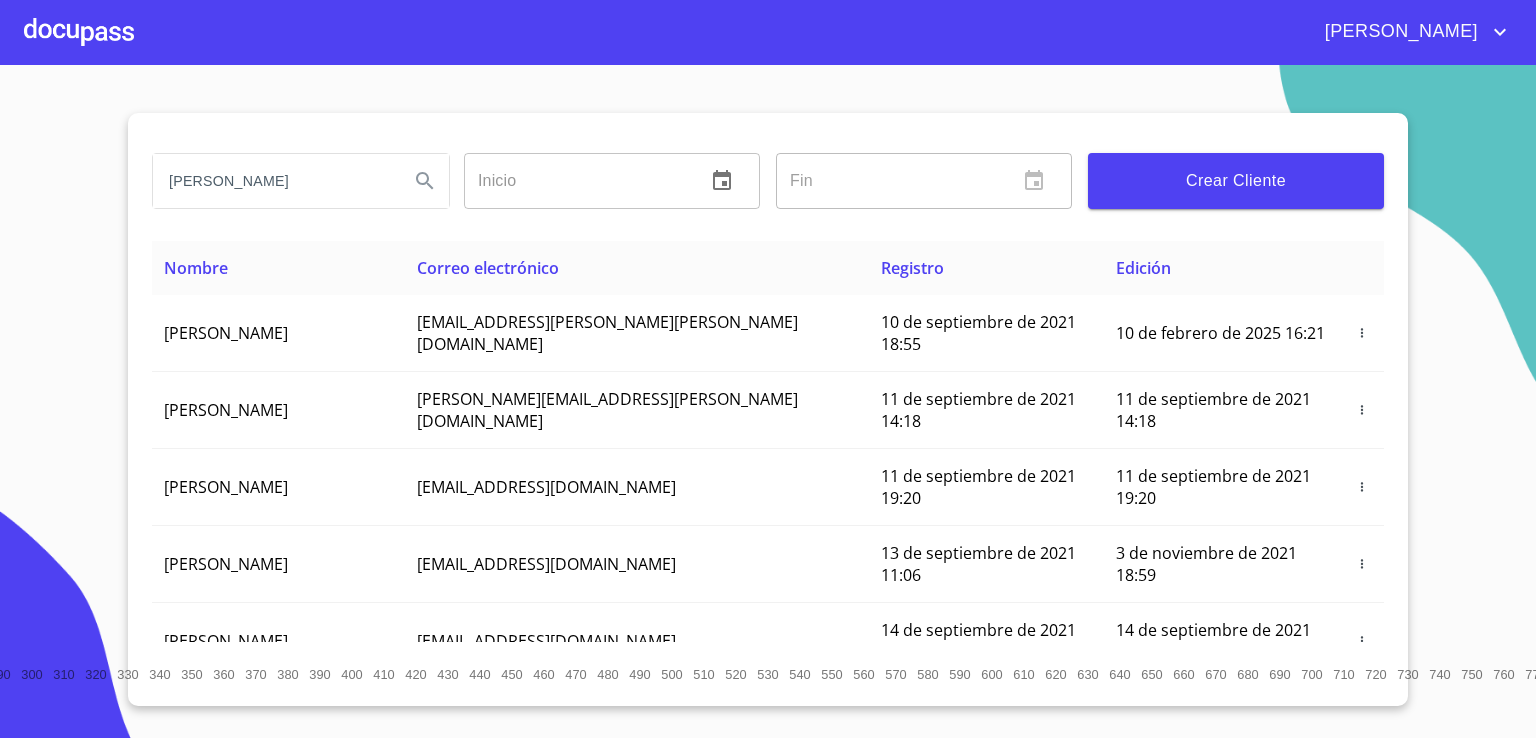 type on "[PERSON_NAME]" 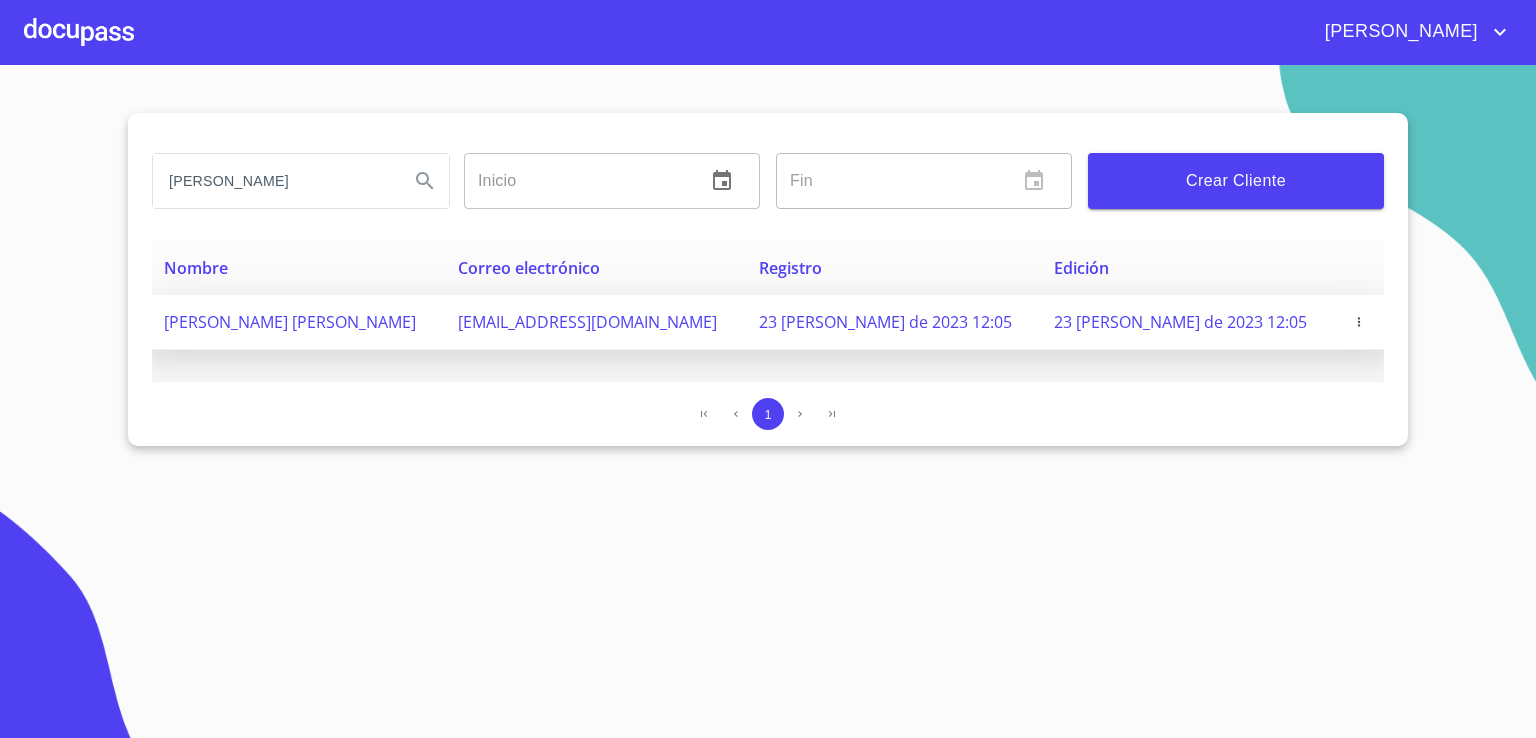 click on "[PERSON_NAME] [PERSON_NAME]" at bounding box center [290, 322] 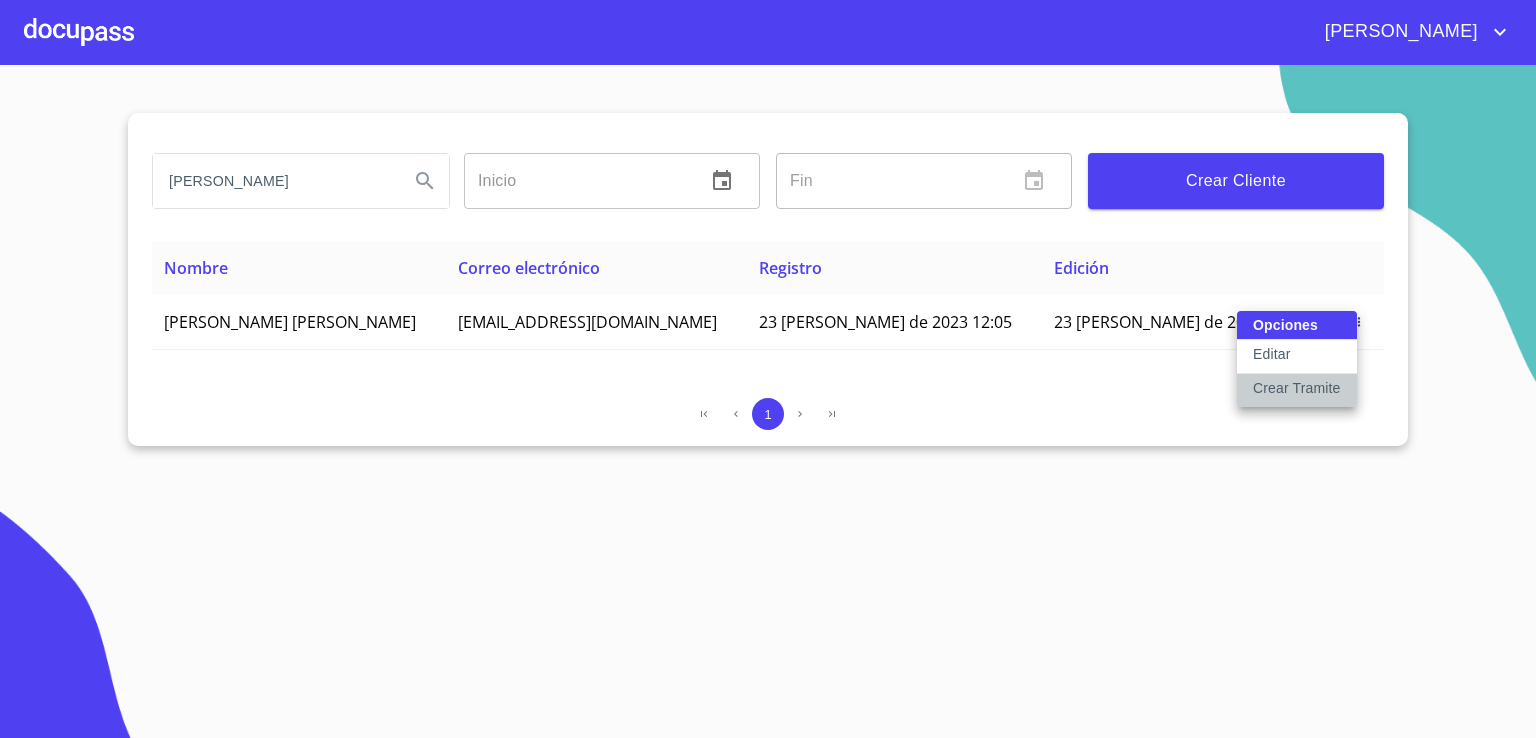 click on "Crear Tramite" at bounding box center (1297, 388) 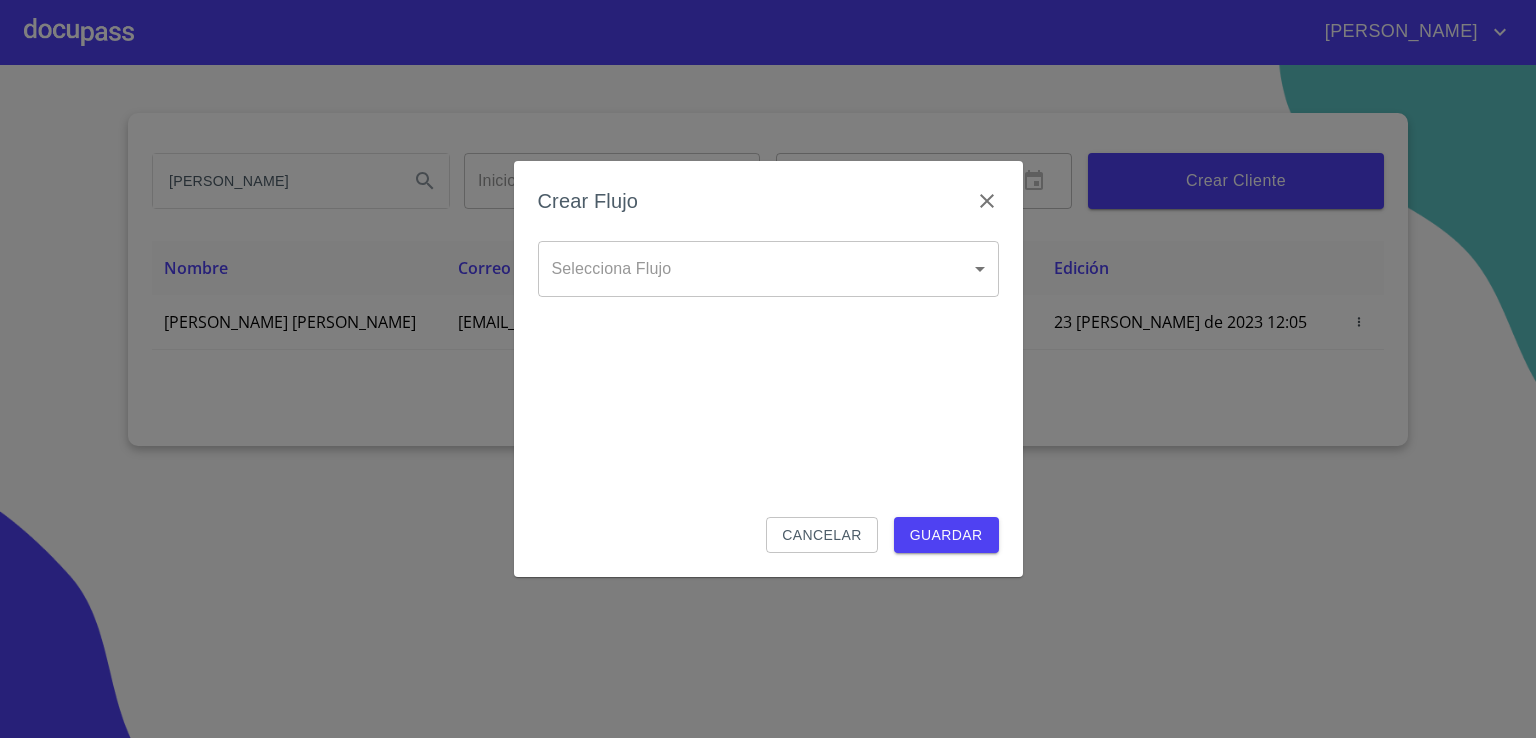 click on "[PERSON_NAME] [PERSON_NAME] Inicio ​ Fin ​ Crear Cliente Nombre   Correo electrónico   Registro   Edición     [PERSON_NAME] [PERSON_NAME] [EMAIL_ADDRESS][DOMAIN_NAME] 23 [PERSON_NAME] de 2023 12:05 23 [PERSON_NAME] de 2023 12:05 1
Salir Crear Flujo Selecciona Flujo ​ Selecciona Flujo Cancelar Guardar" at bounding box center (768, 369) 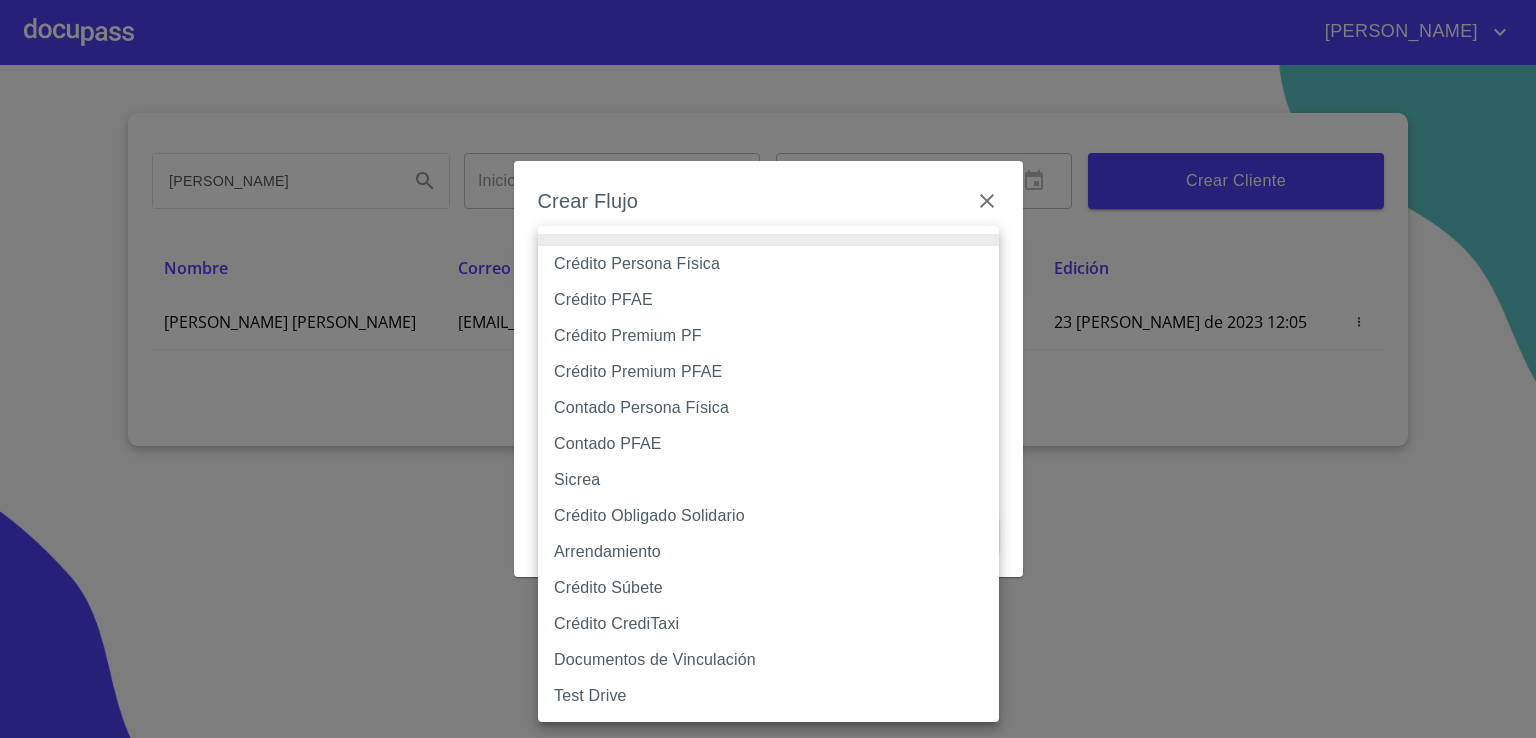 click on "Crédito Persona Física" at bounding box center (768, 264) 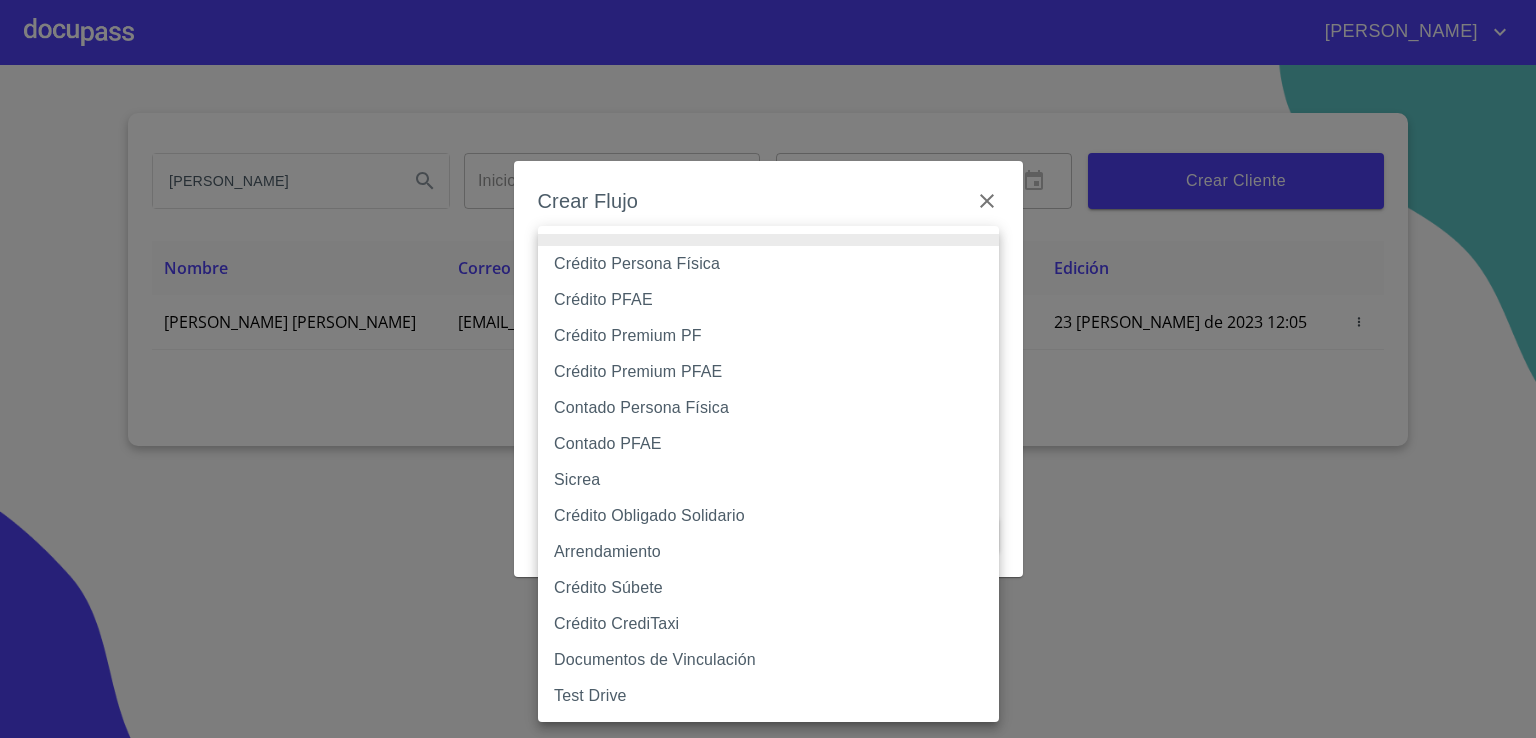 type on "6009fb3c7d1714eb8809aa97" 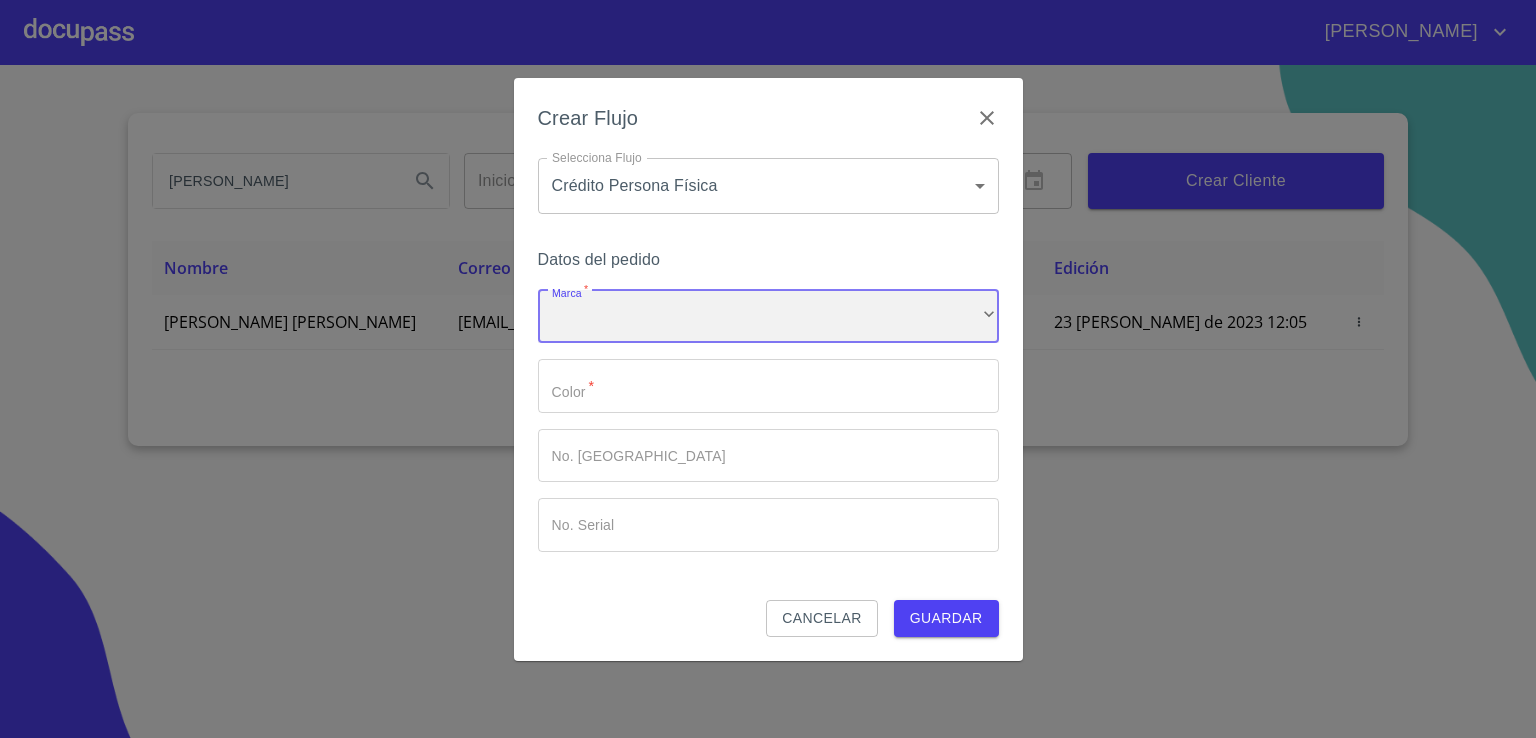 click on "​" at bounding box center (768, 317) 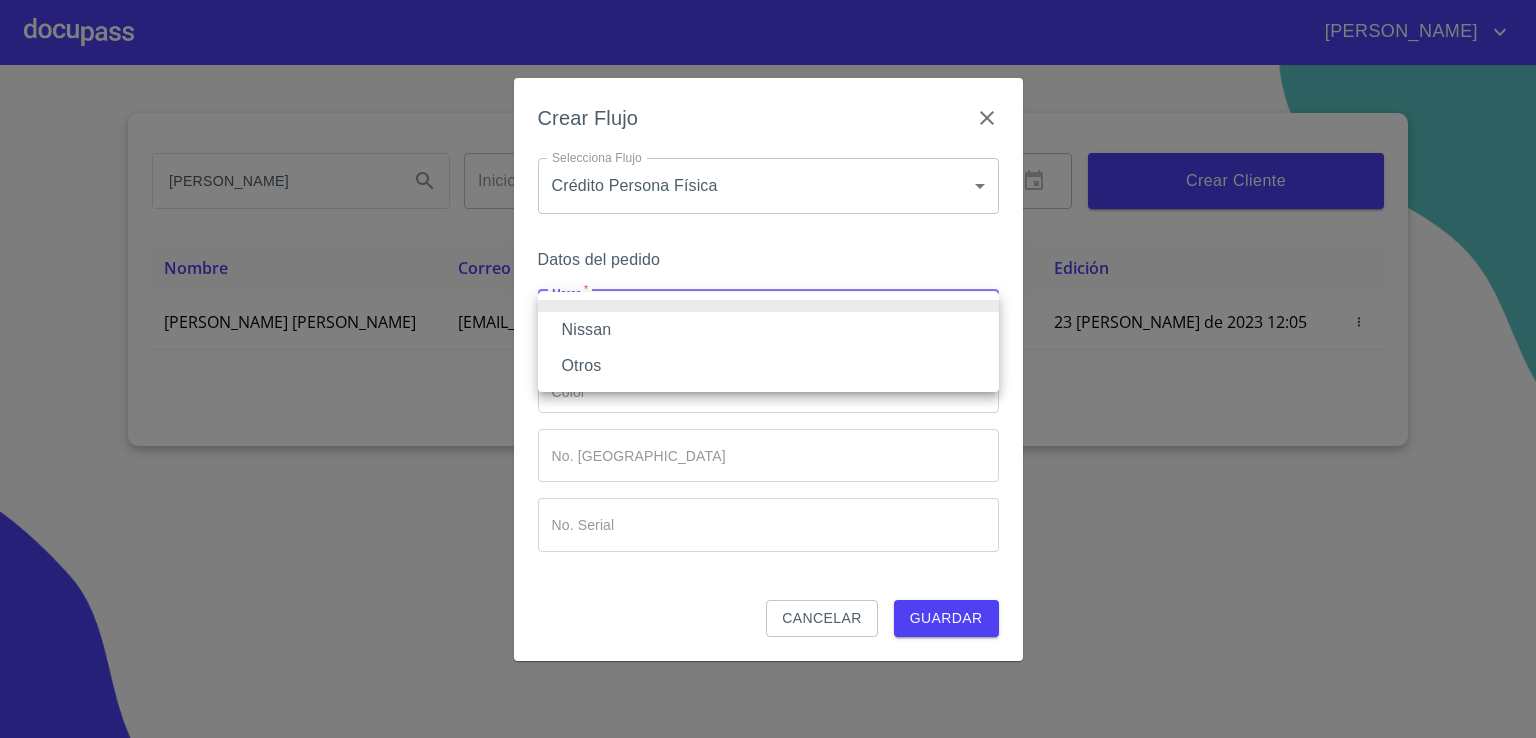 click on "Nissan" at bounding box center (768, 330) 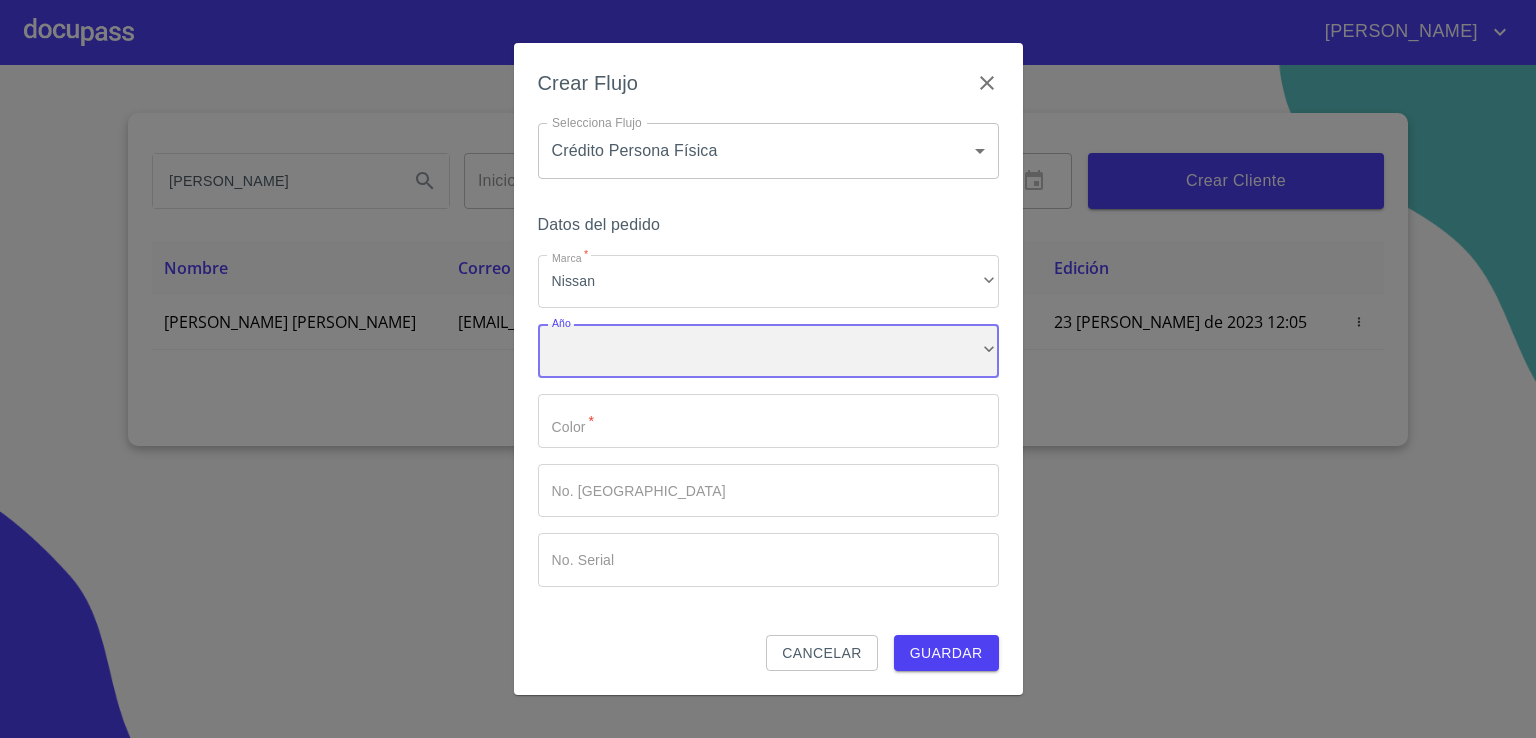click on "​" at bounding box center [768, 351] 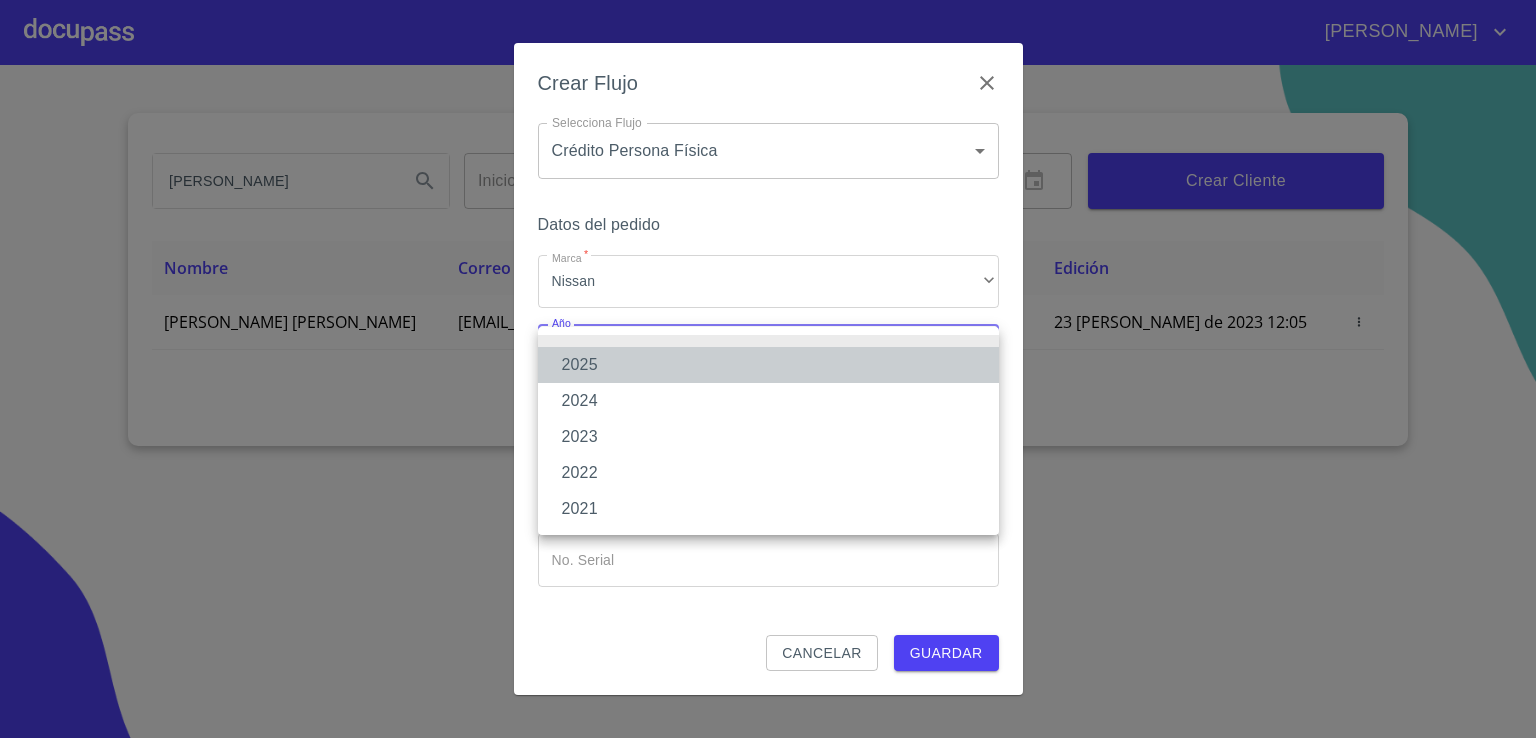 click on "2025" at bounding box center (768, 365) 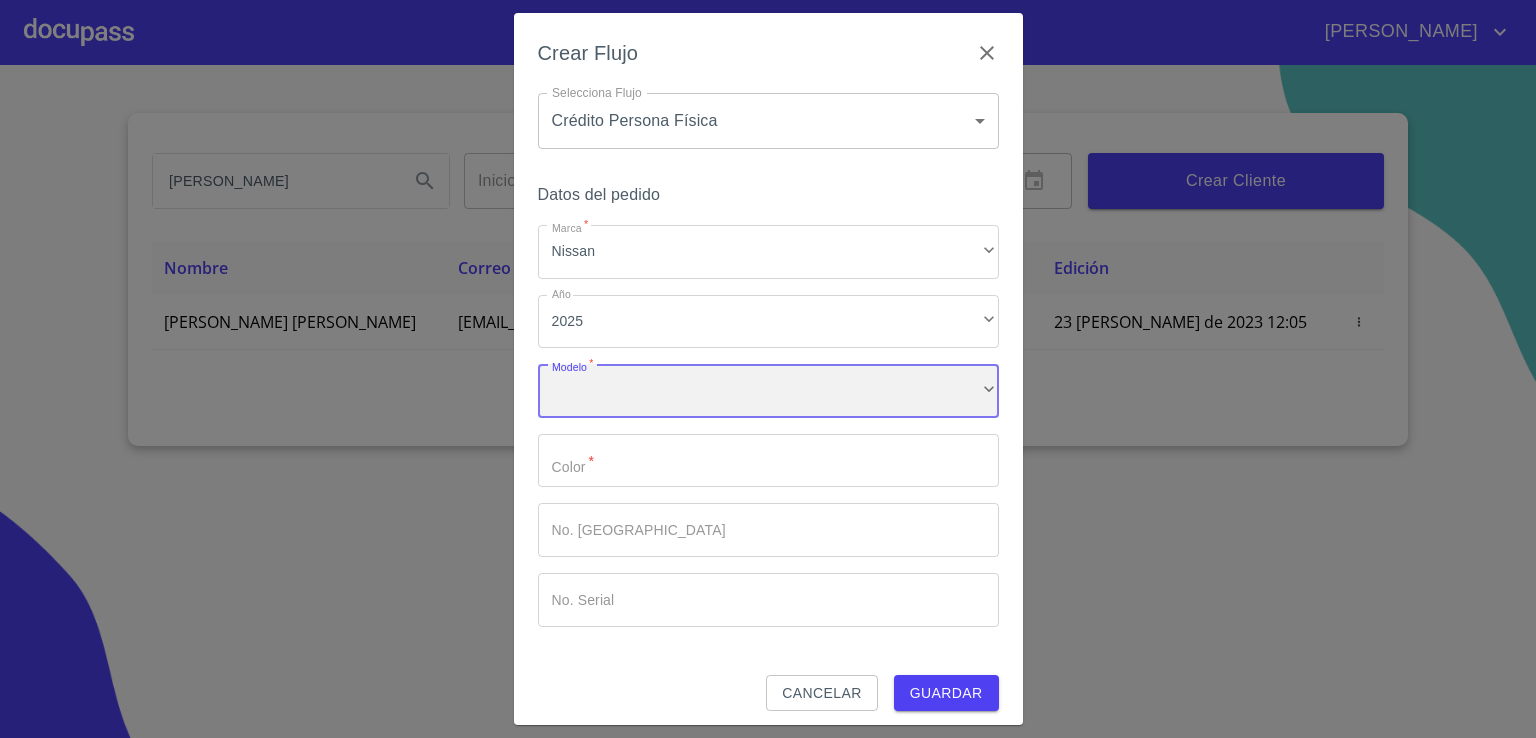 click on "​" at bounding box center [768, 391] 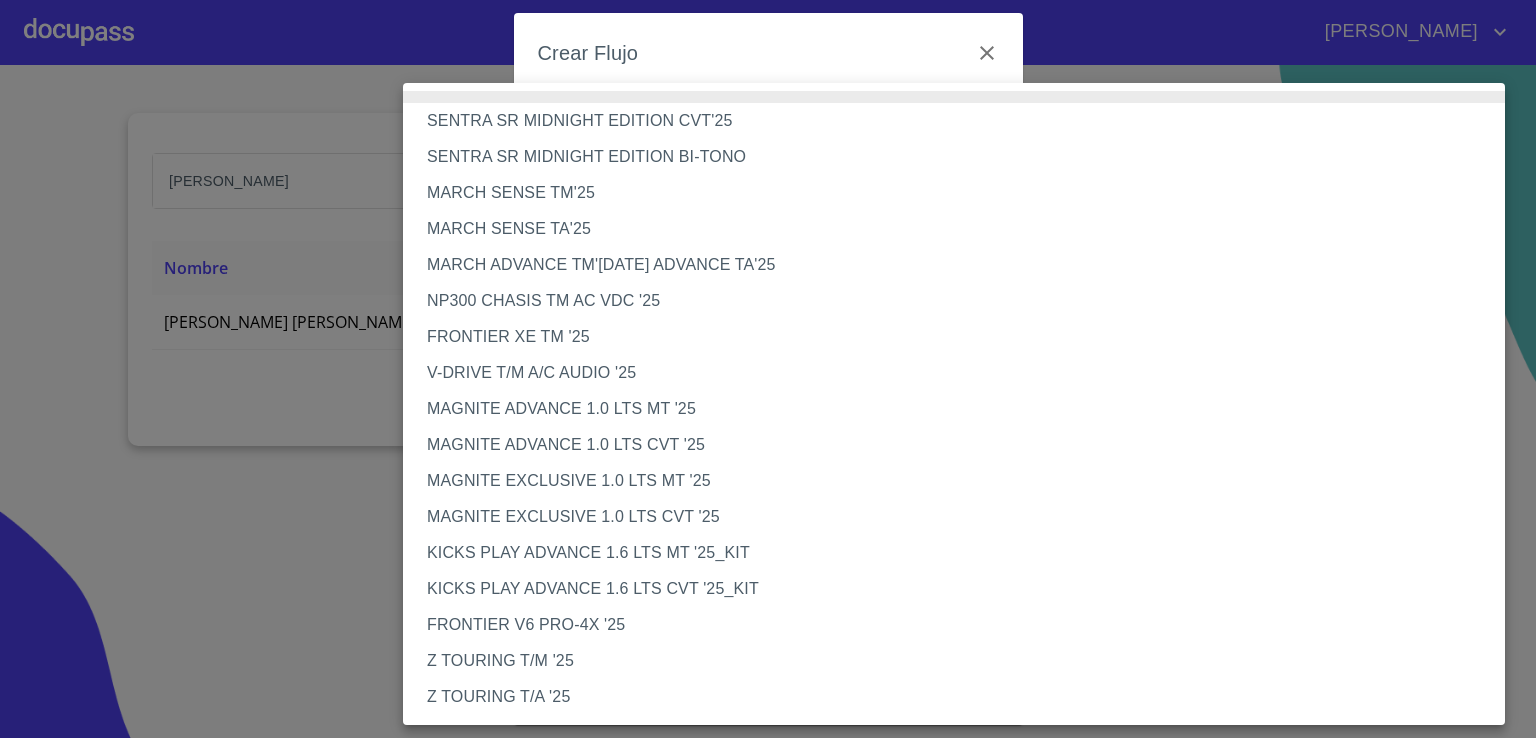 type 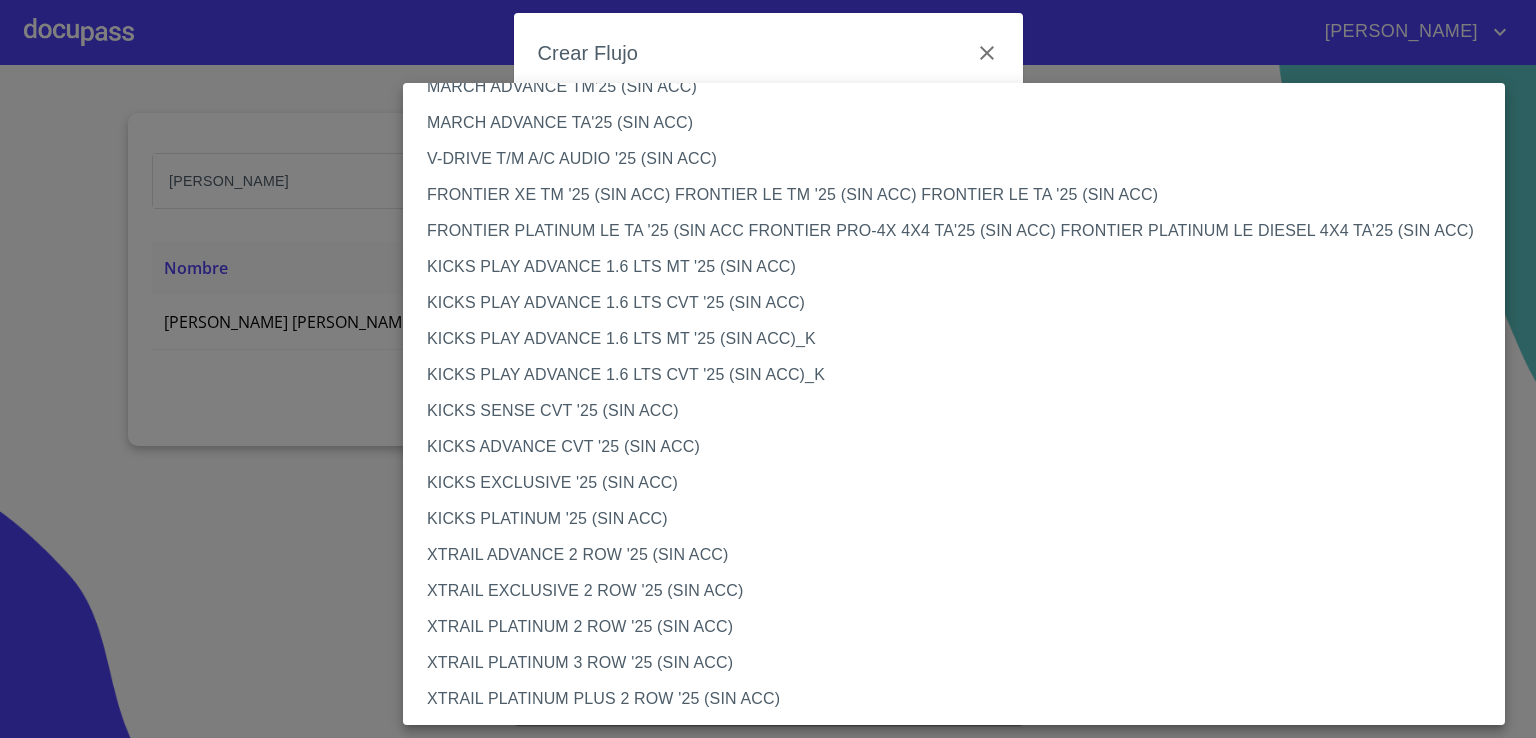 type 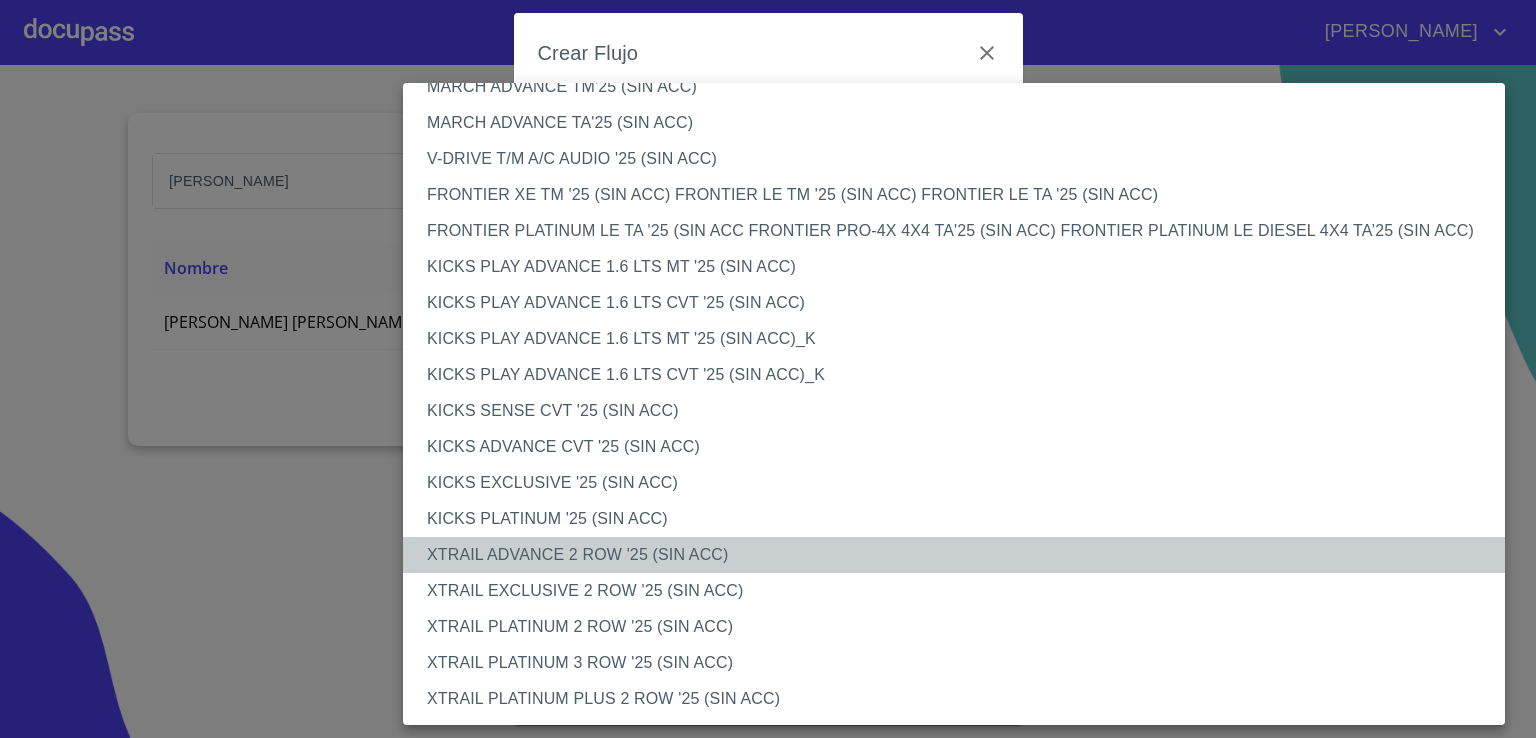 click on "XTRAIL ADVANCE 2 ROW '25 (SIN ACC)" at bounding box center (961, 555) 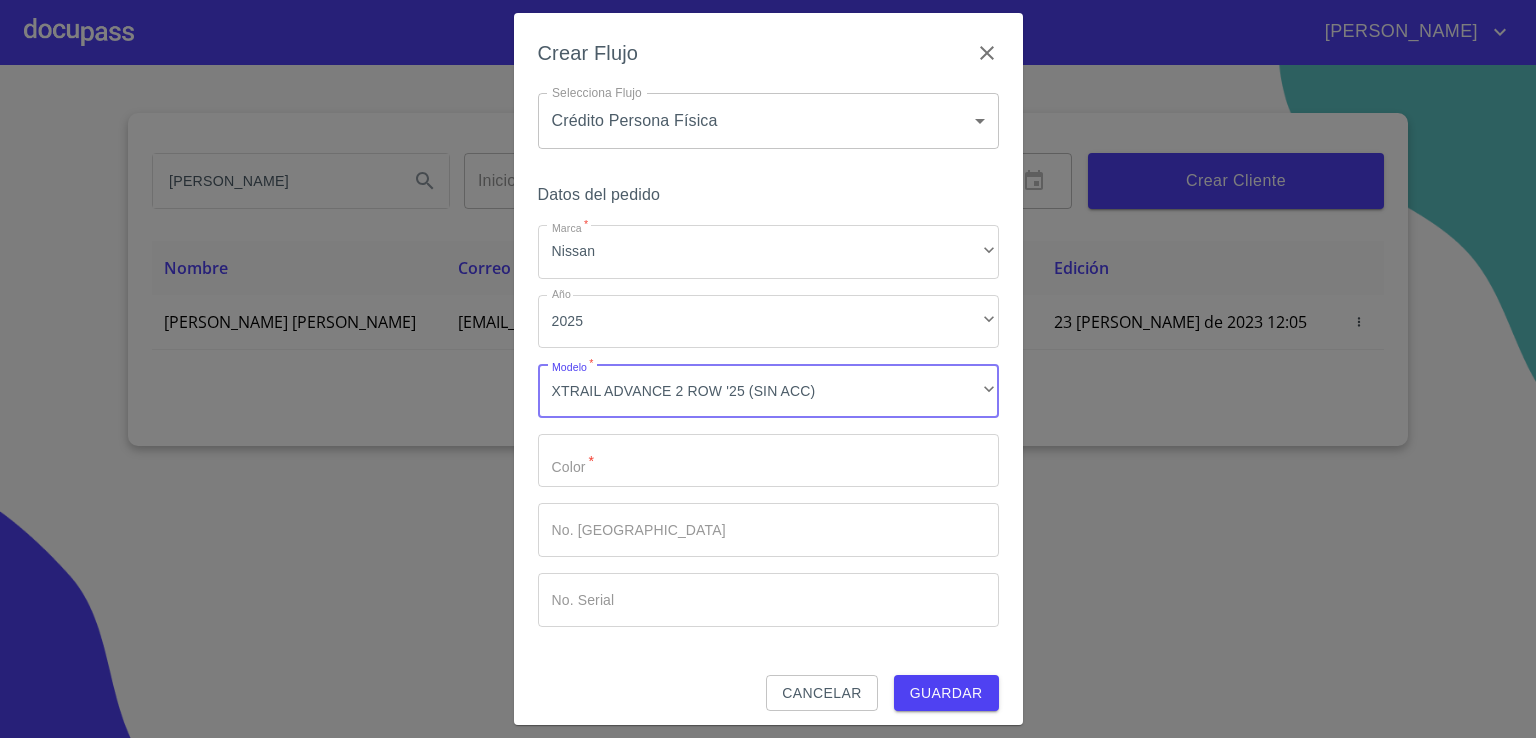 click on "Marca   *" at bounding box center (768, 461) 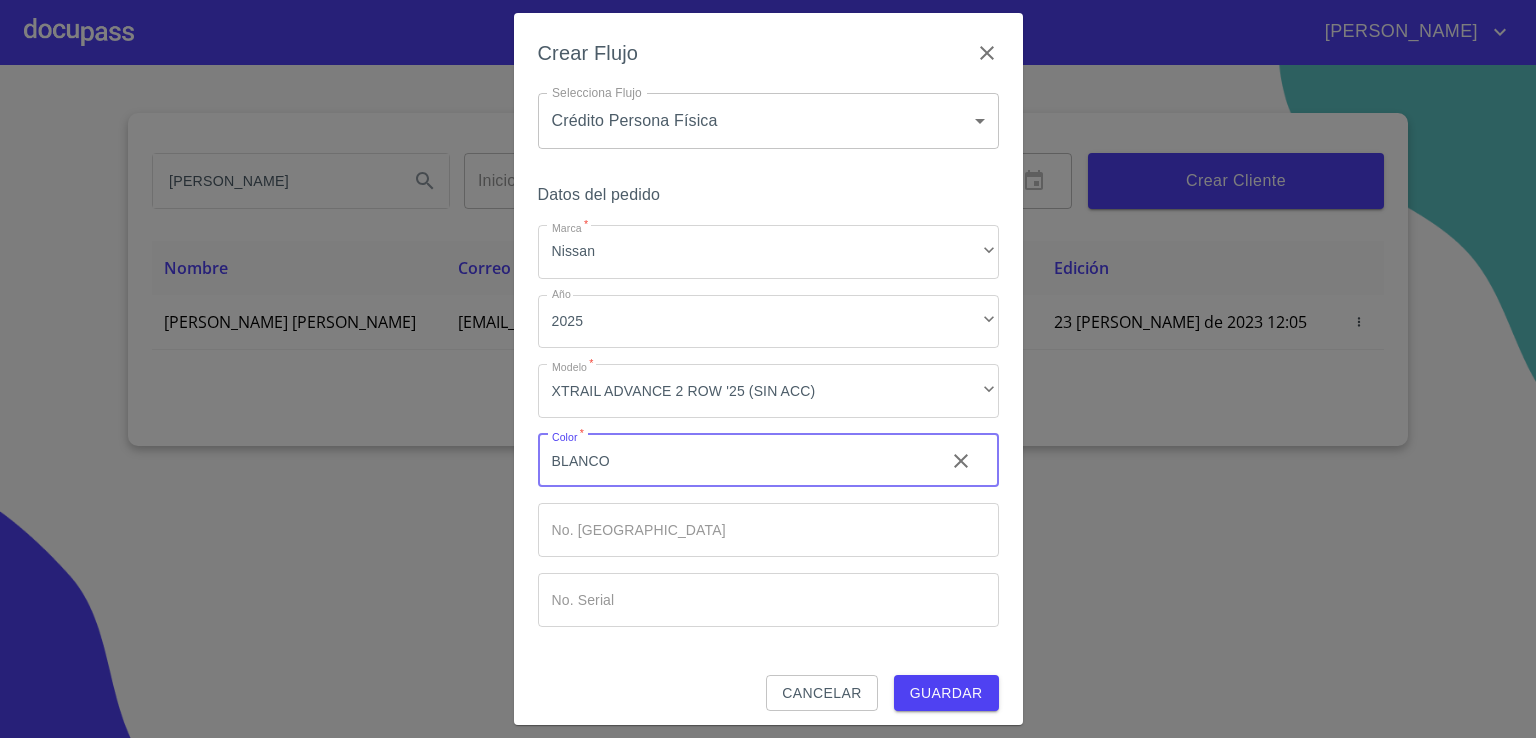 type on "BLANCO" 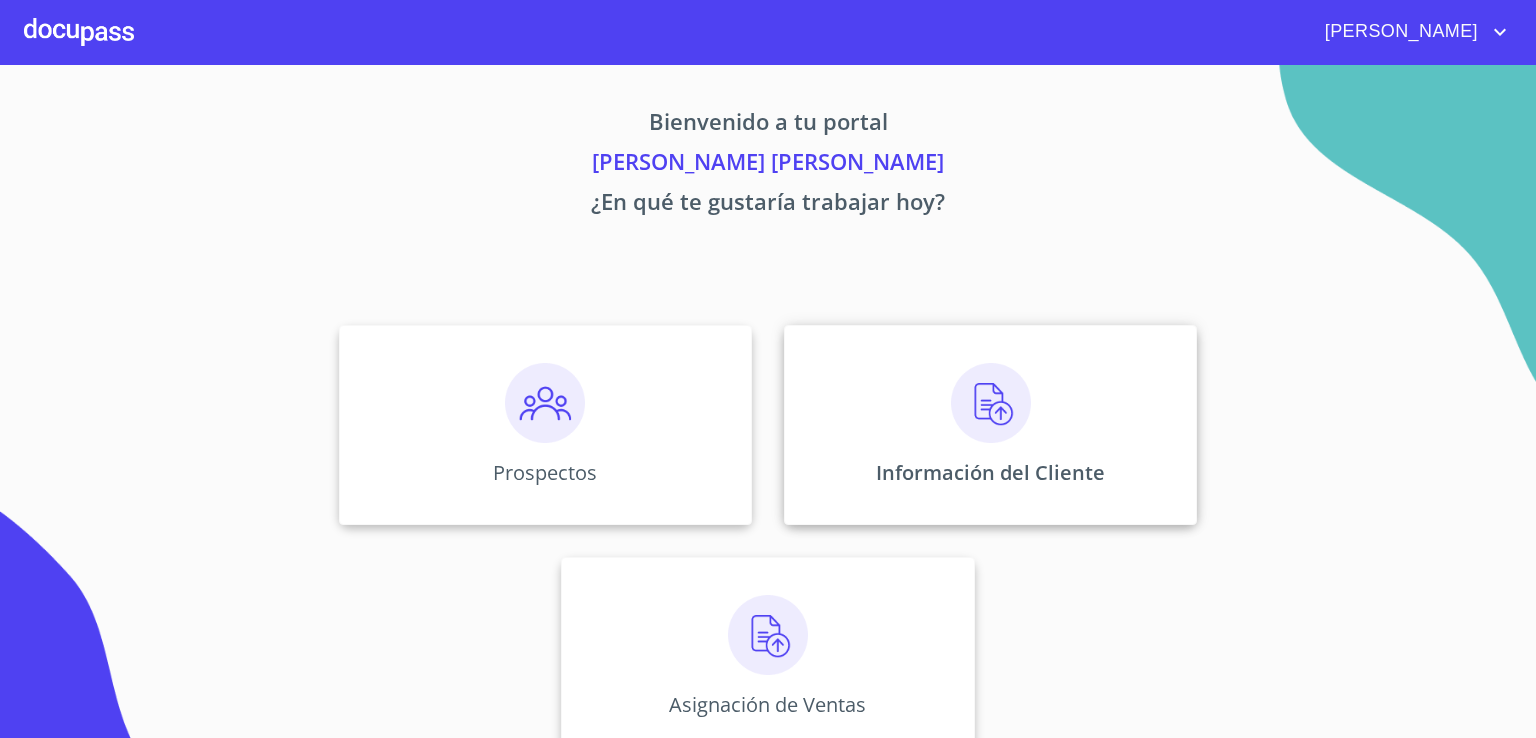 click at bounding box center [991, 403] 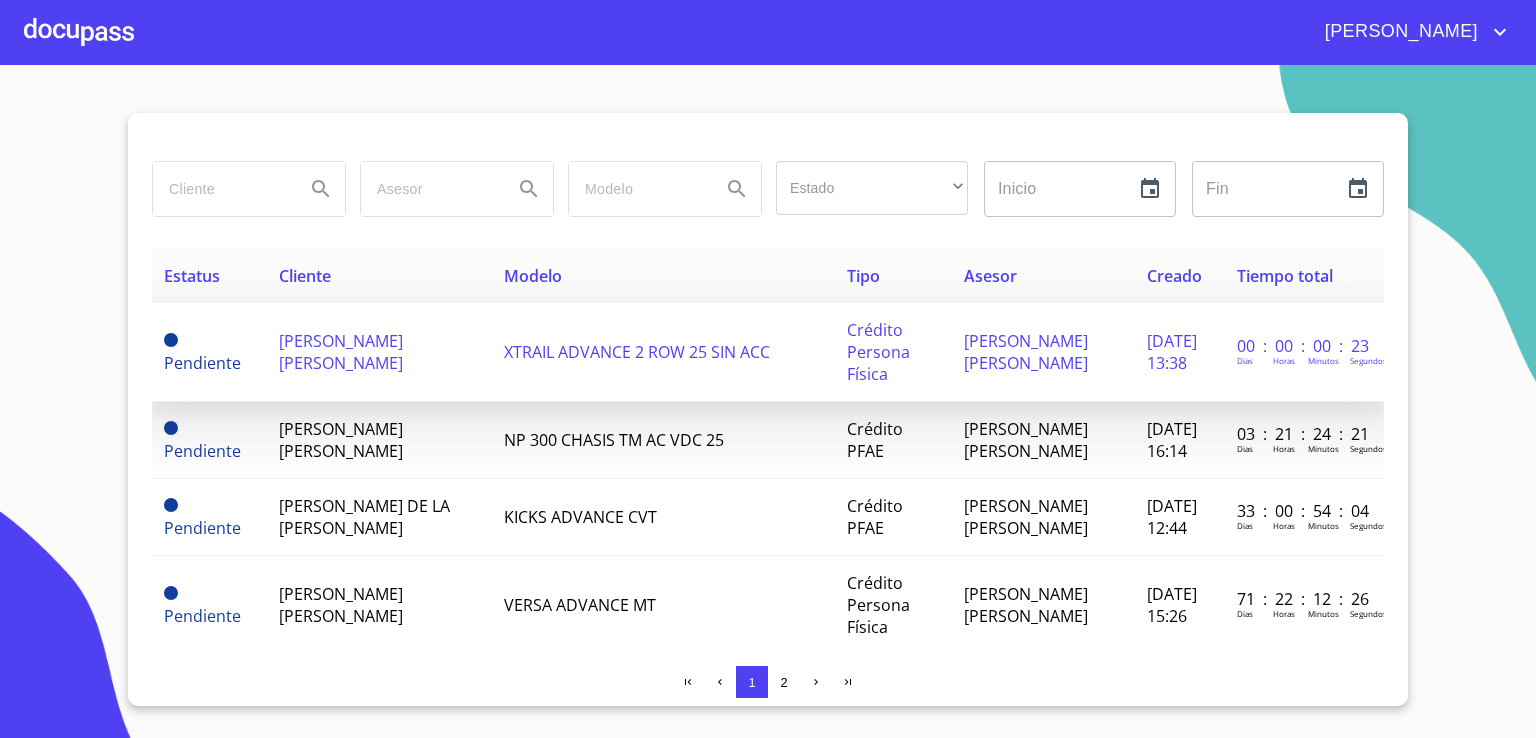 click on "[PERSON_NAME] [PERSON_NAME]" at bounding box center (341, 352) 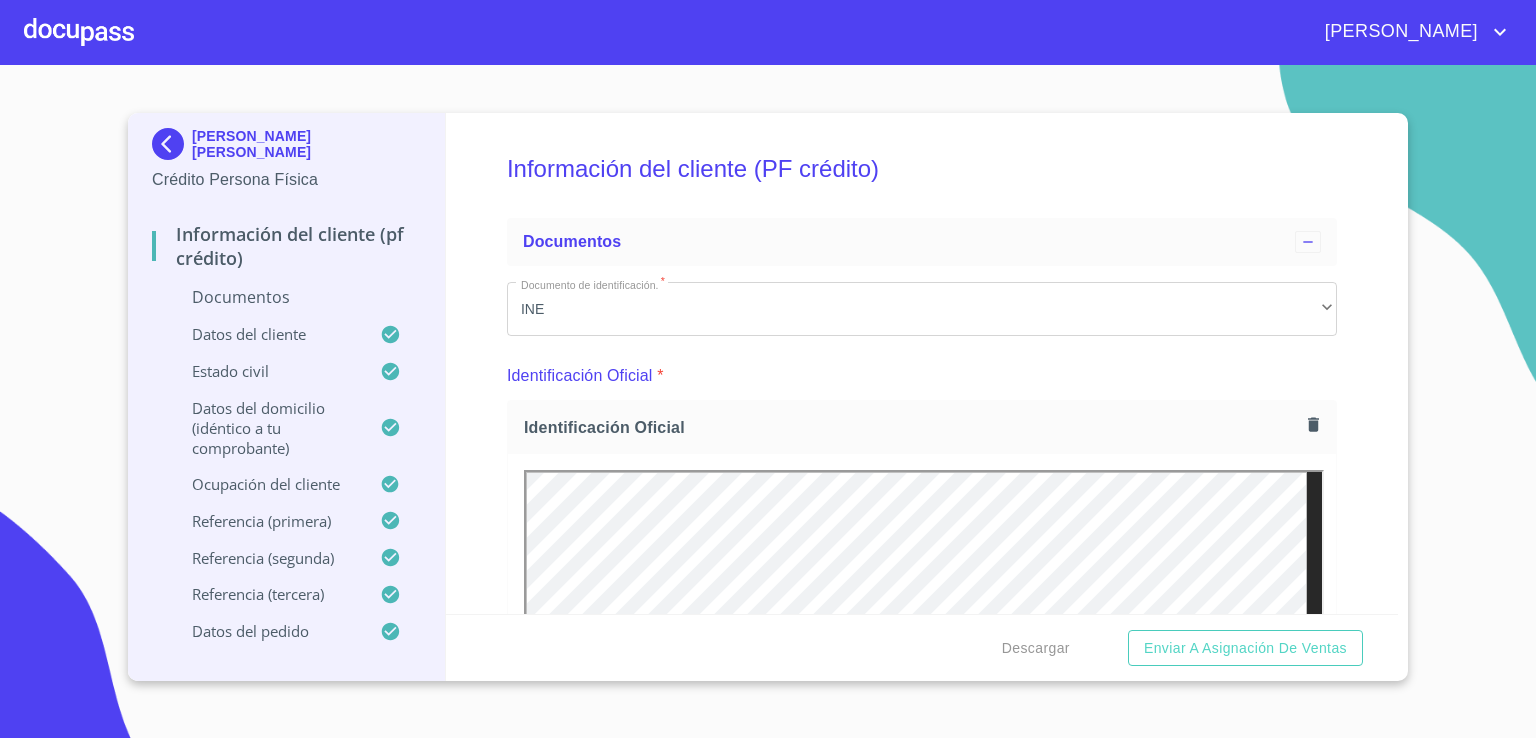 scroll, scrollTop: 0, scrollLeft: 0, axis: both 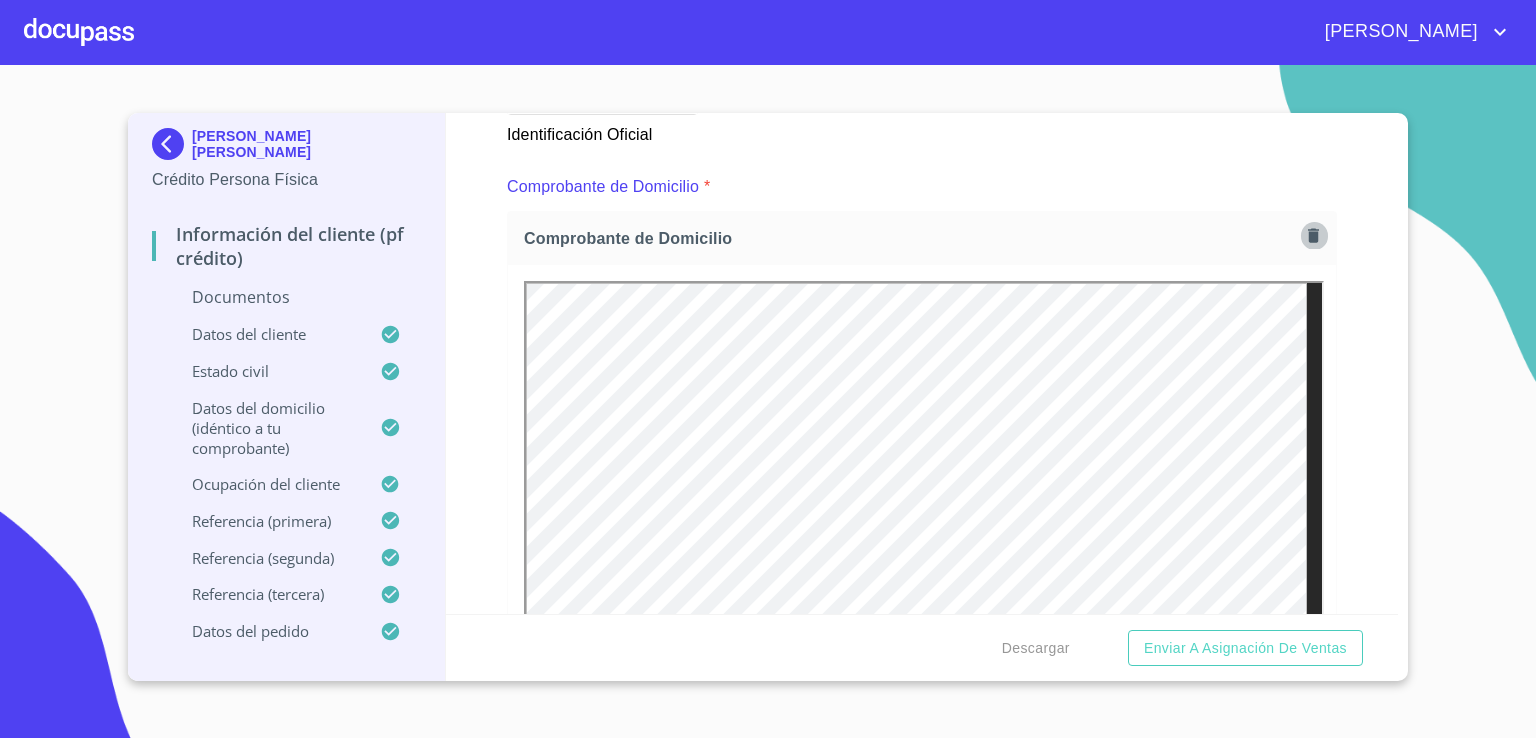 click 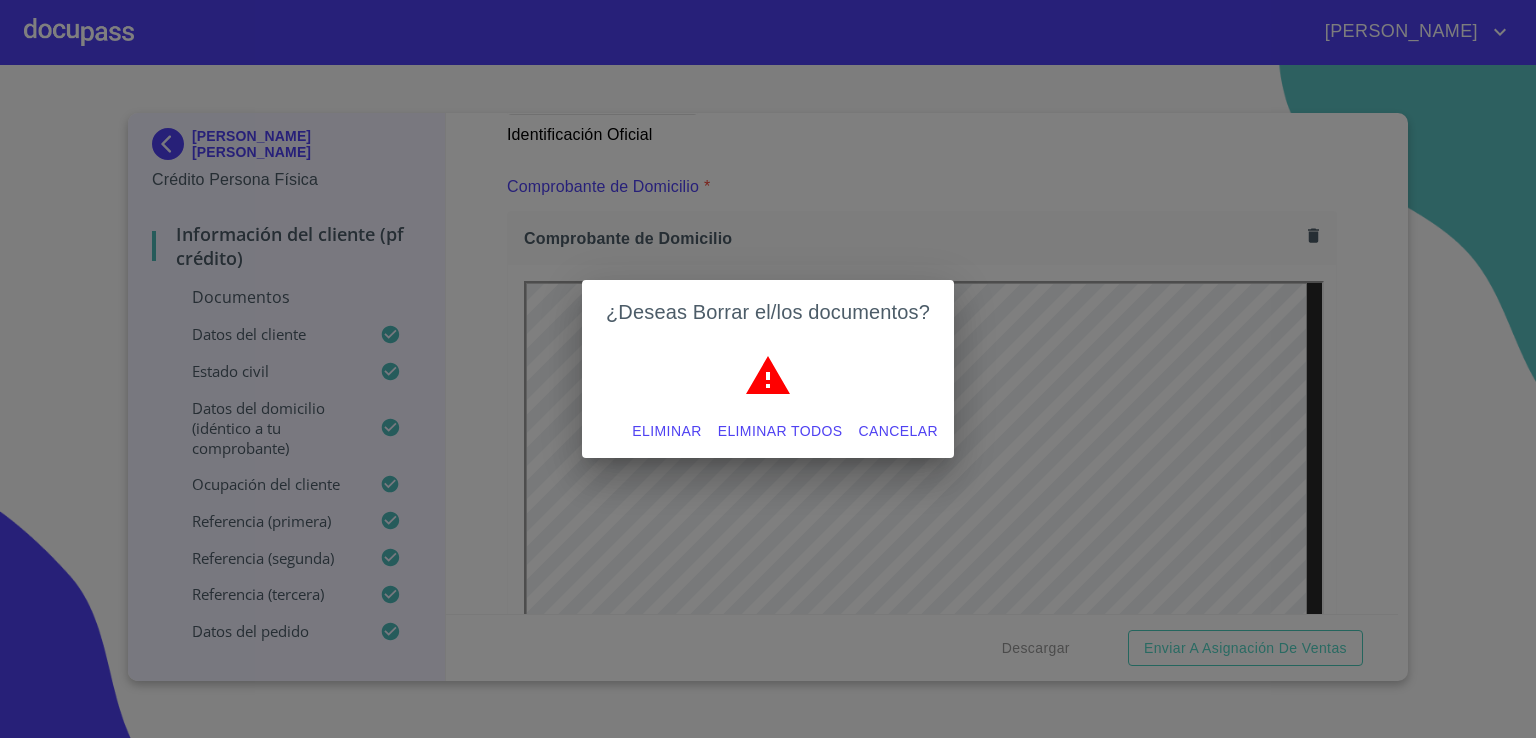 click on "Eliminar" at bounding box center [666, 431] 